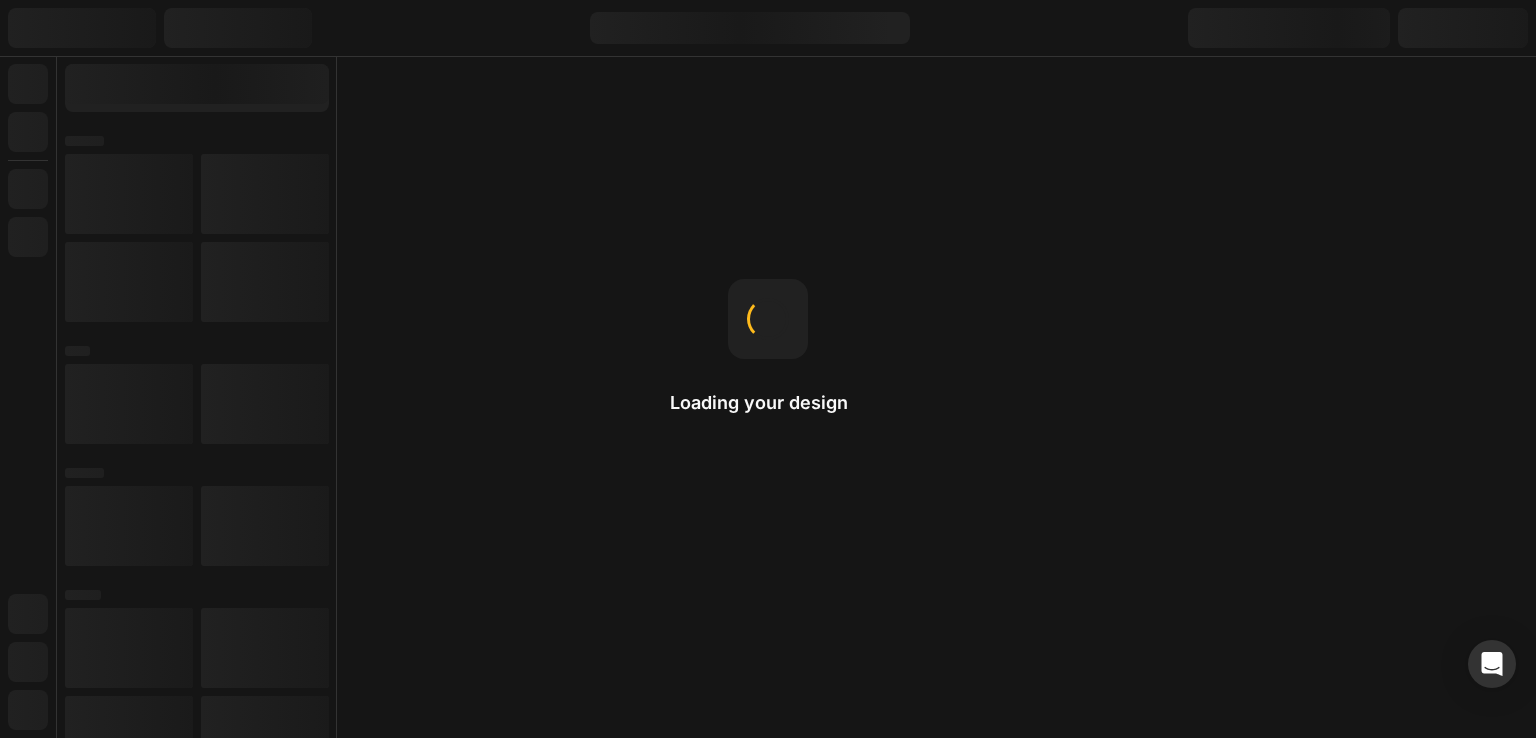 scroll, scrollTop: 0, scrollLeft: 0, axis: both 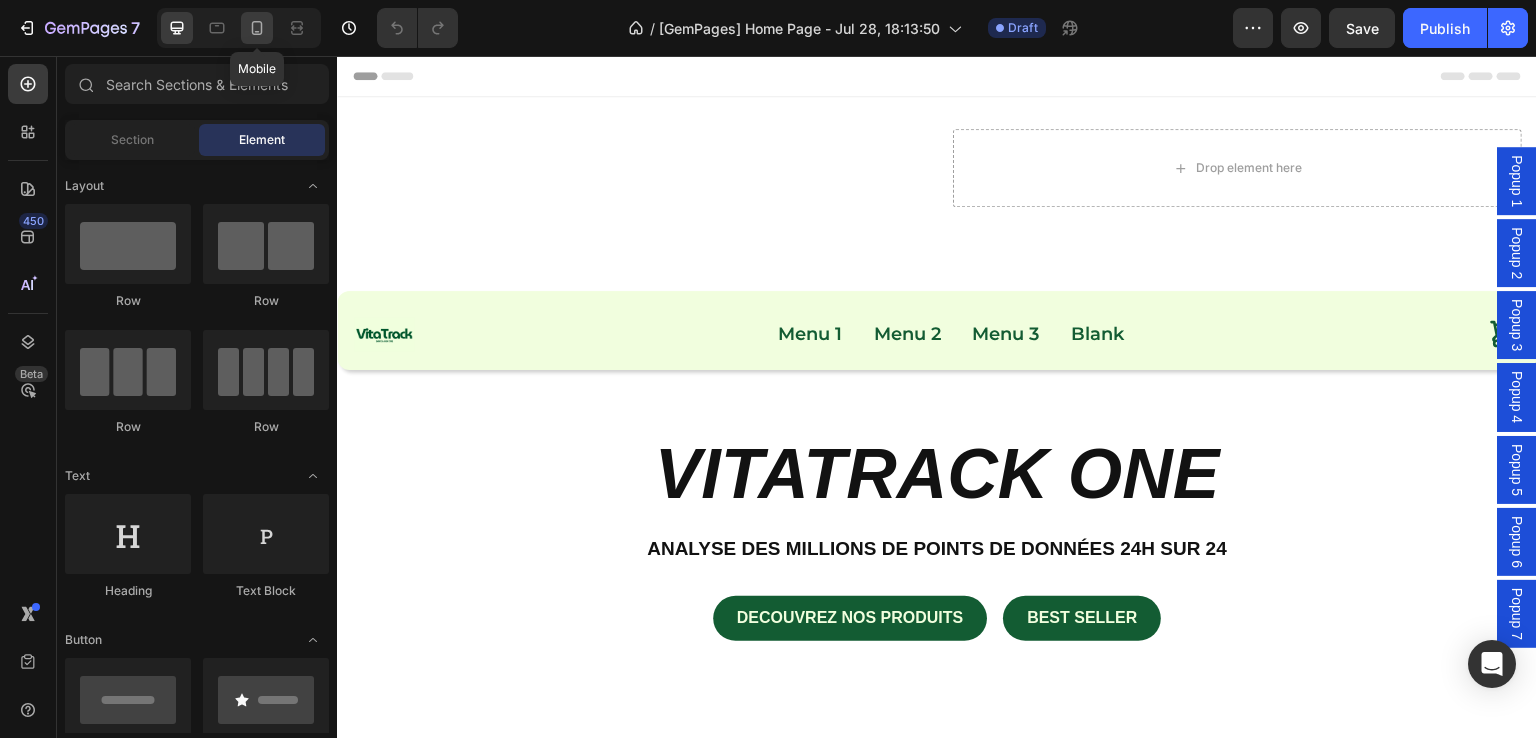 click 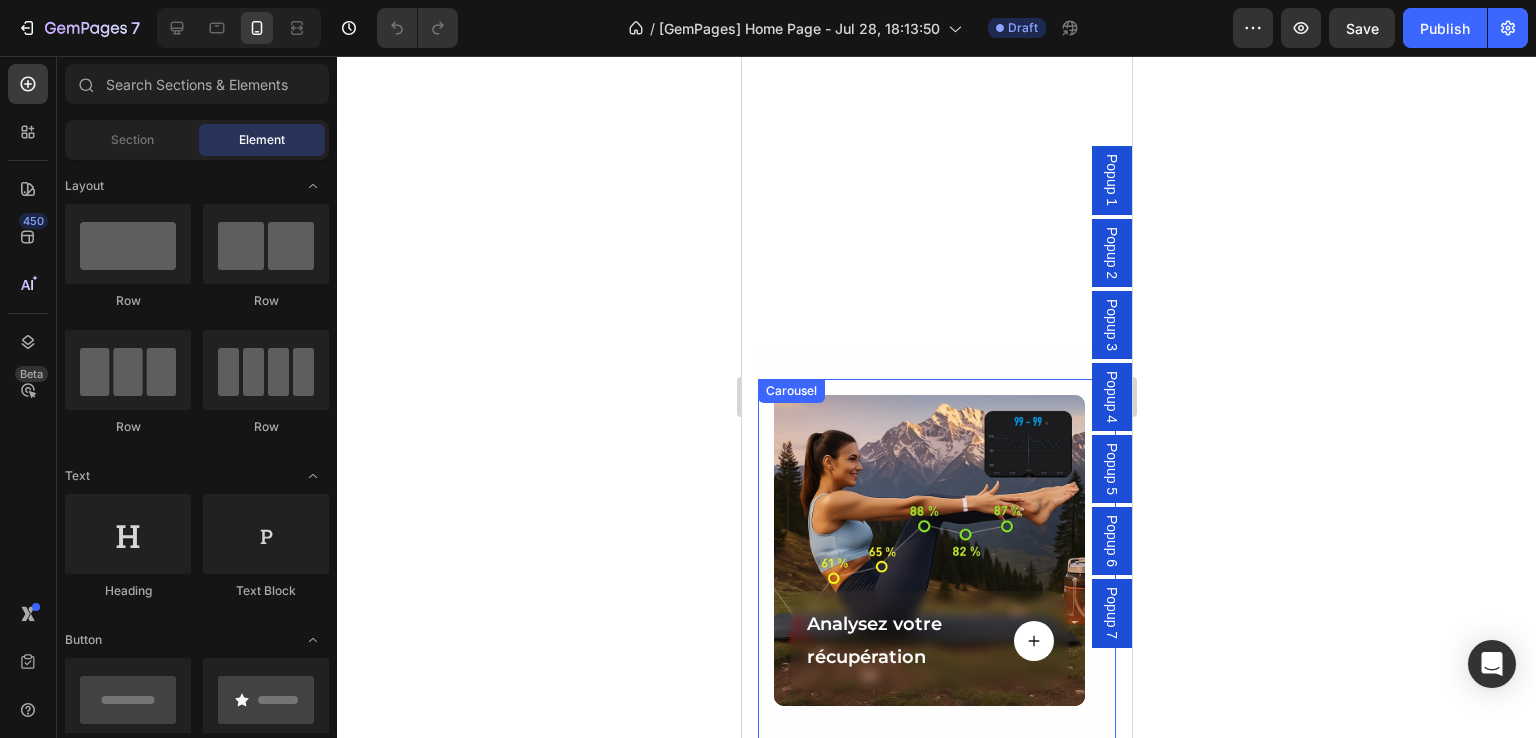 scroll, scrollTop: 2000, scrollLeft: 0, axis: vertical 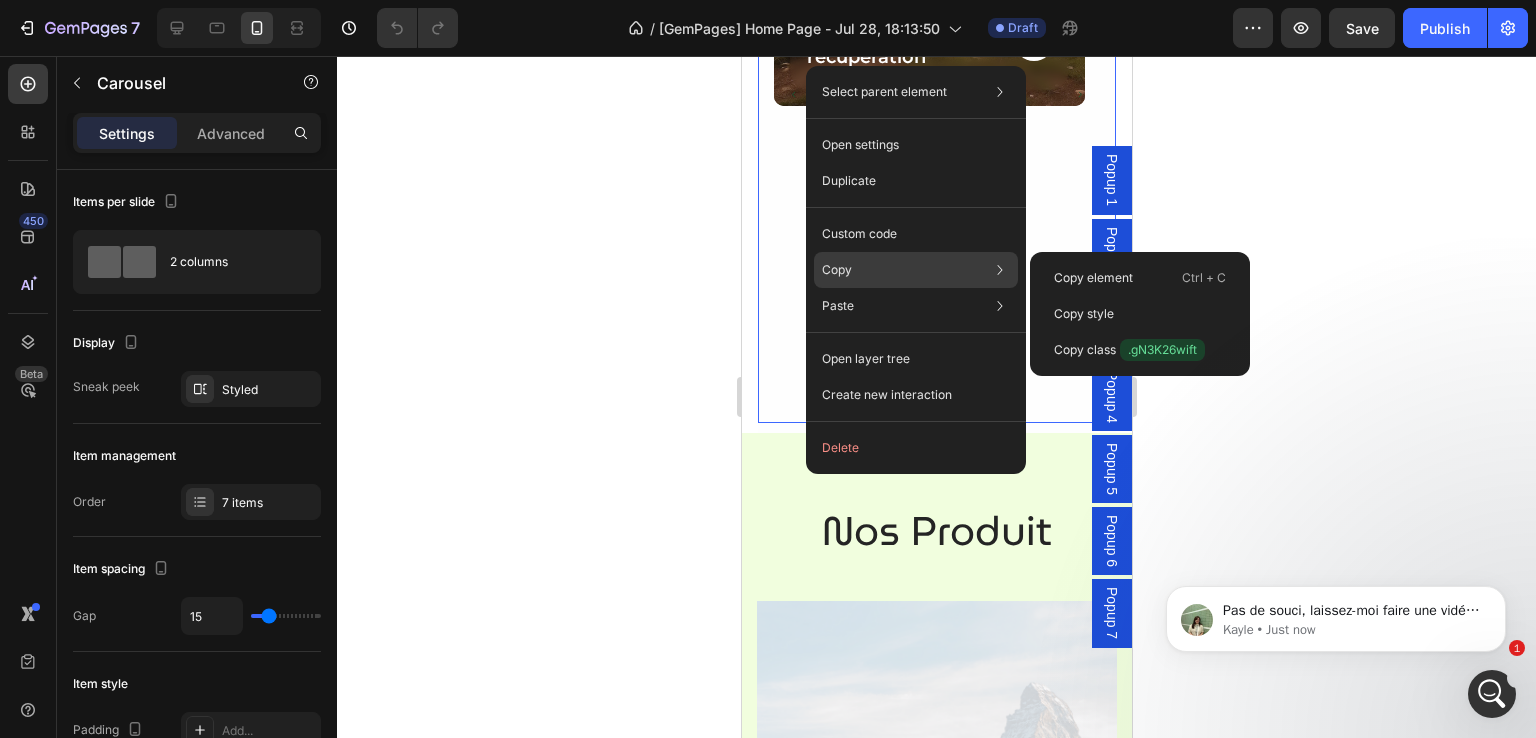 click on "Copy Copy element  Ctrl + C Copy style  Copy class  .gN3K26wift" 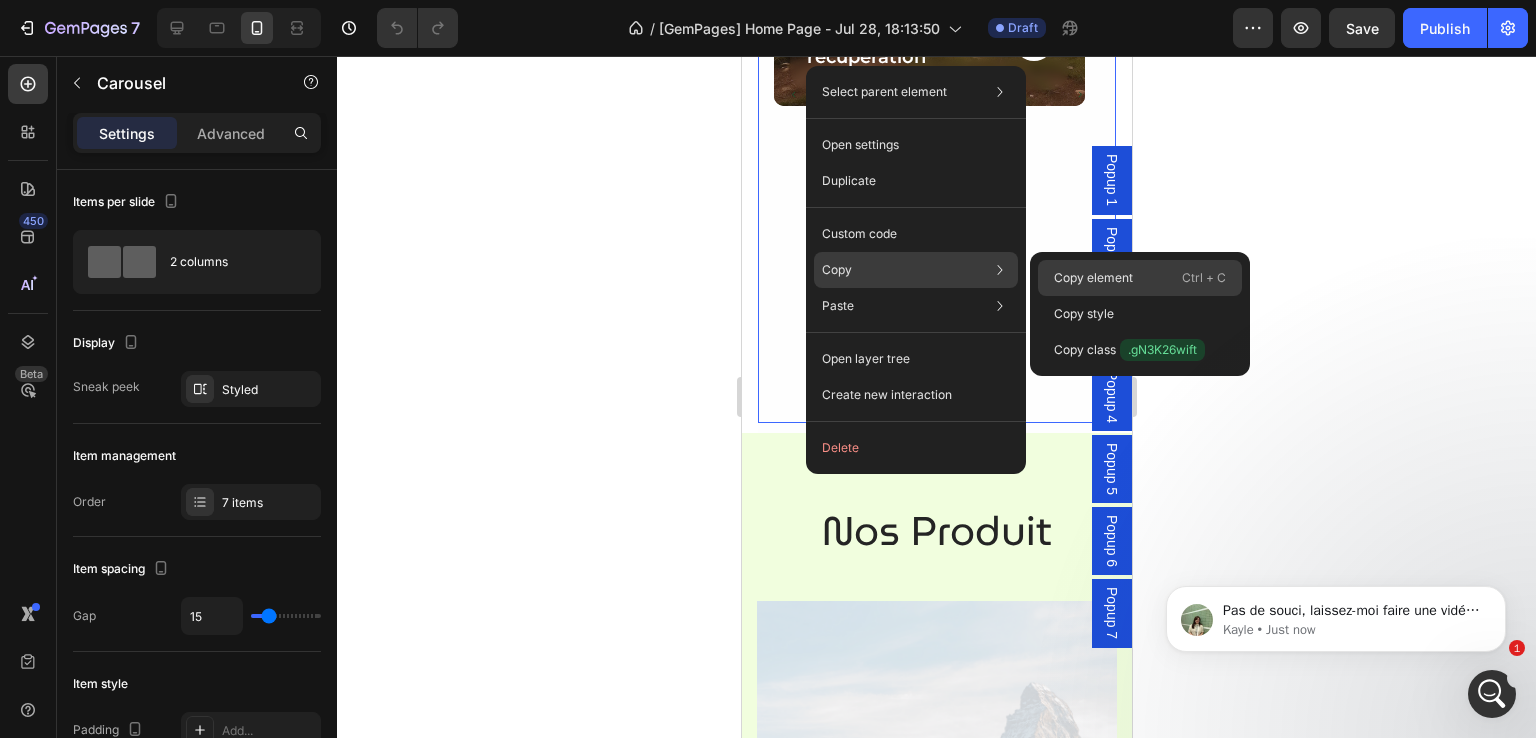 click on "Copy element" at bounding box center [1093, 278] 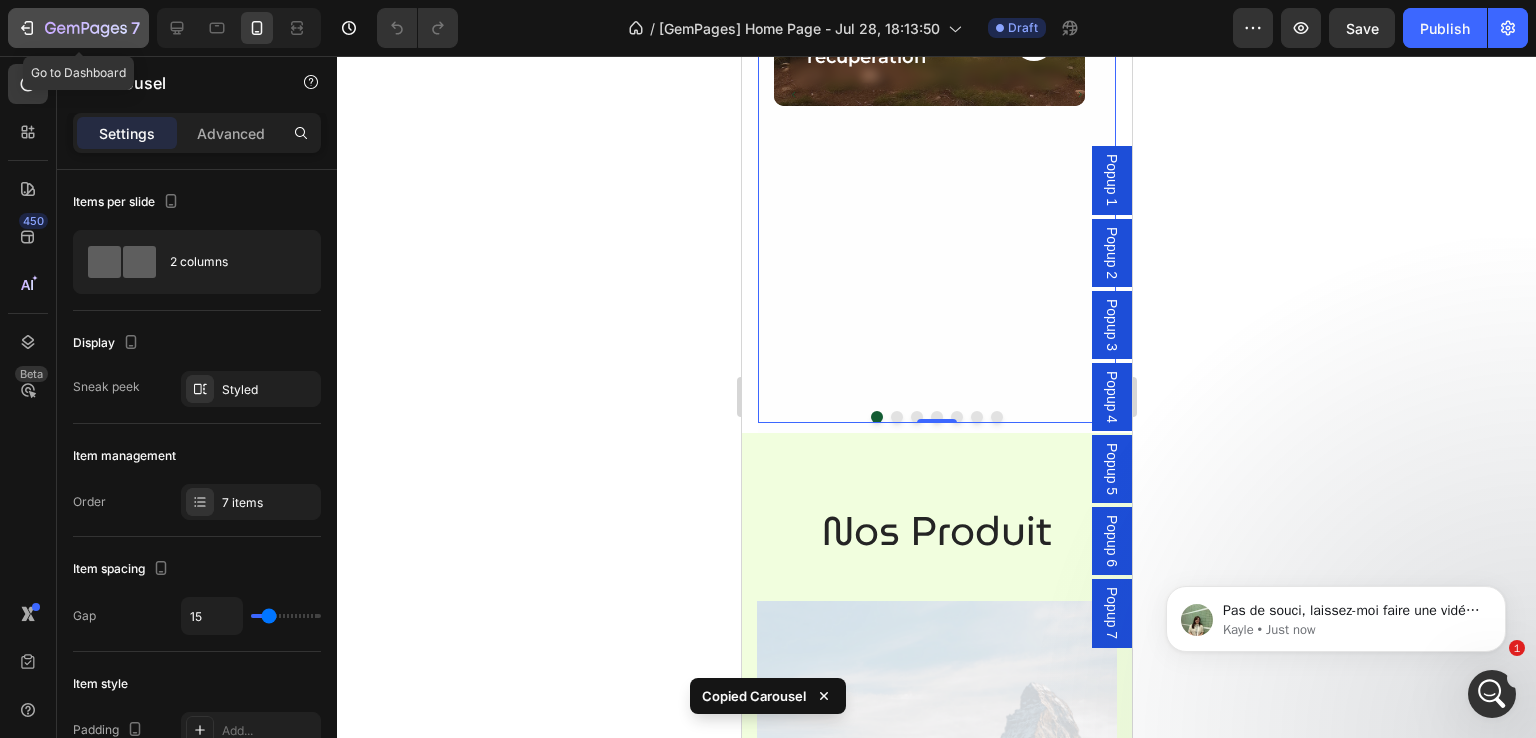 click 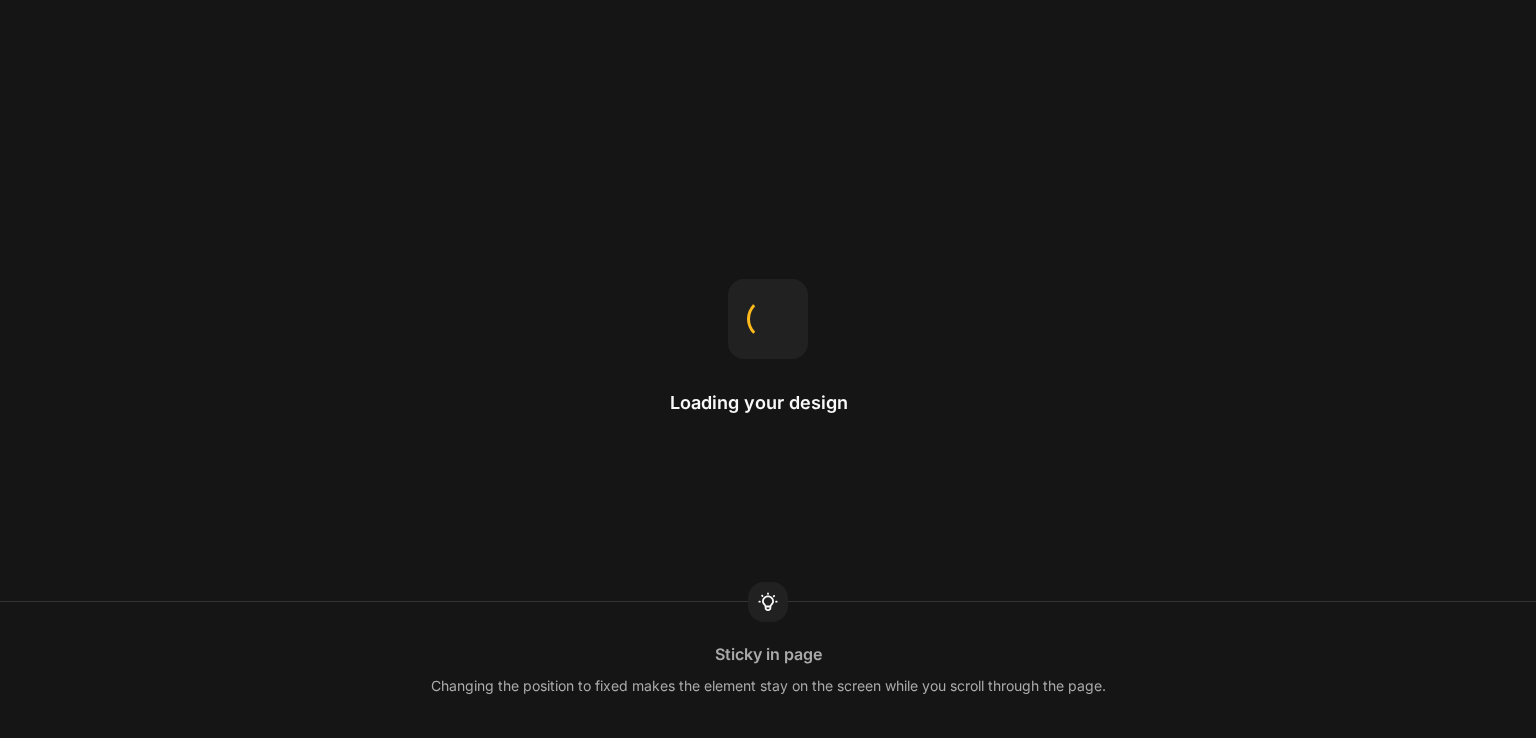 scroll, scrollTop: 0, scrollLeft: 0, axis: both 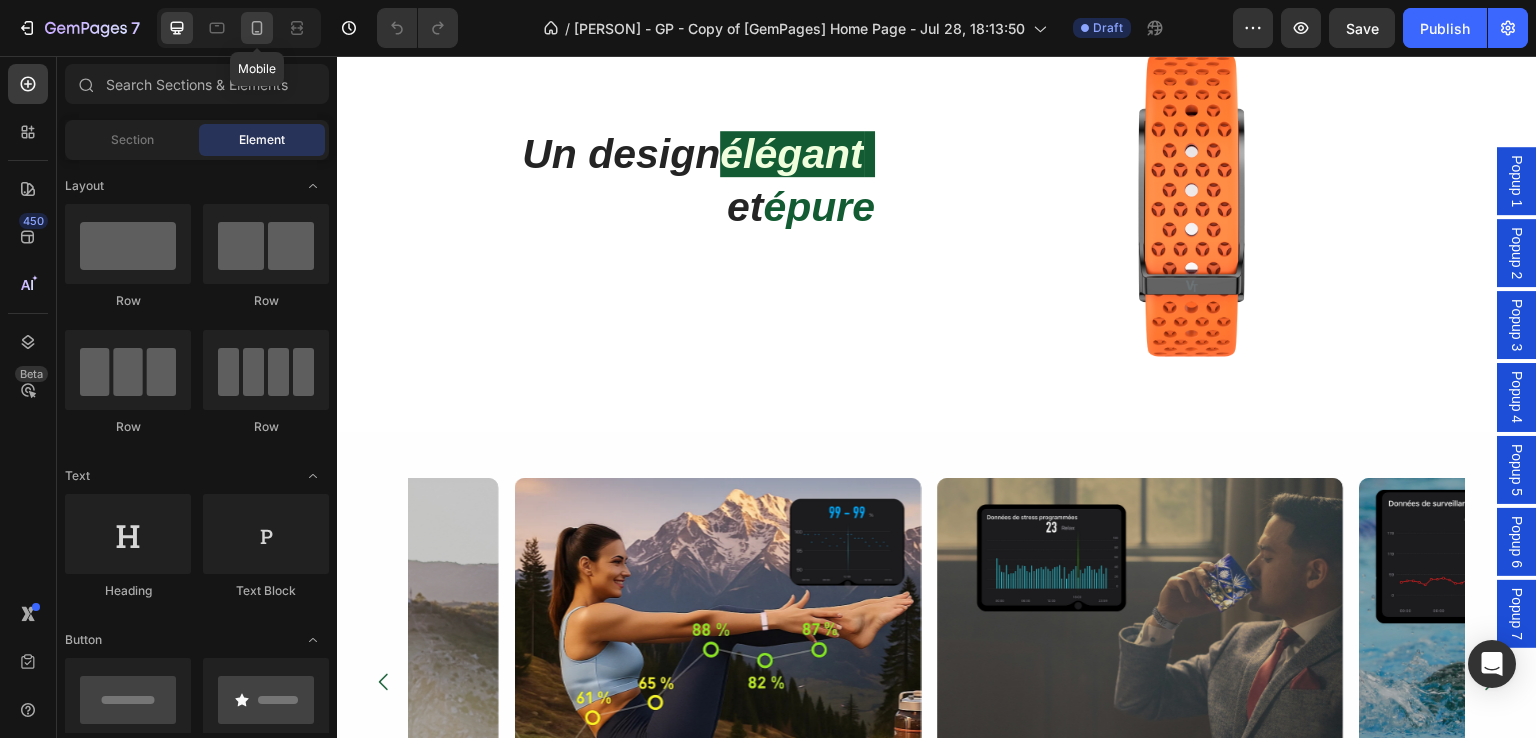 click 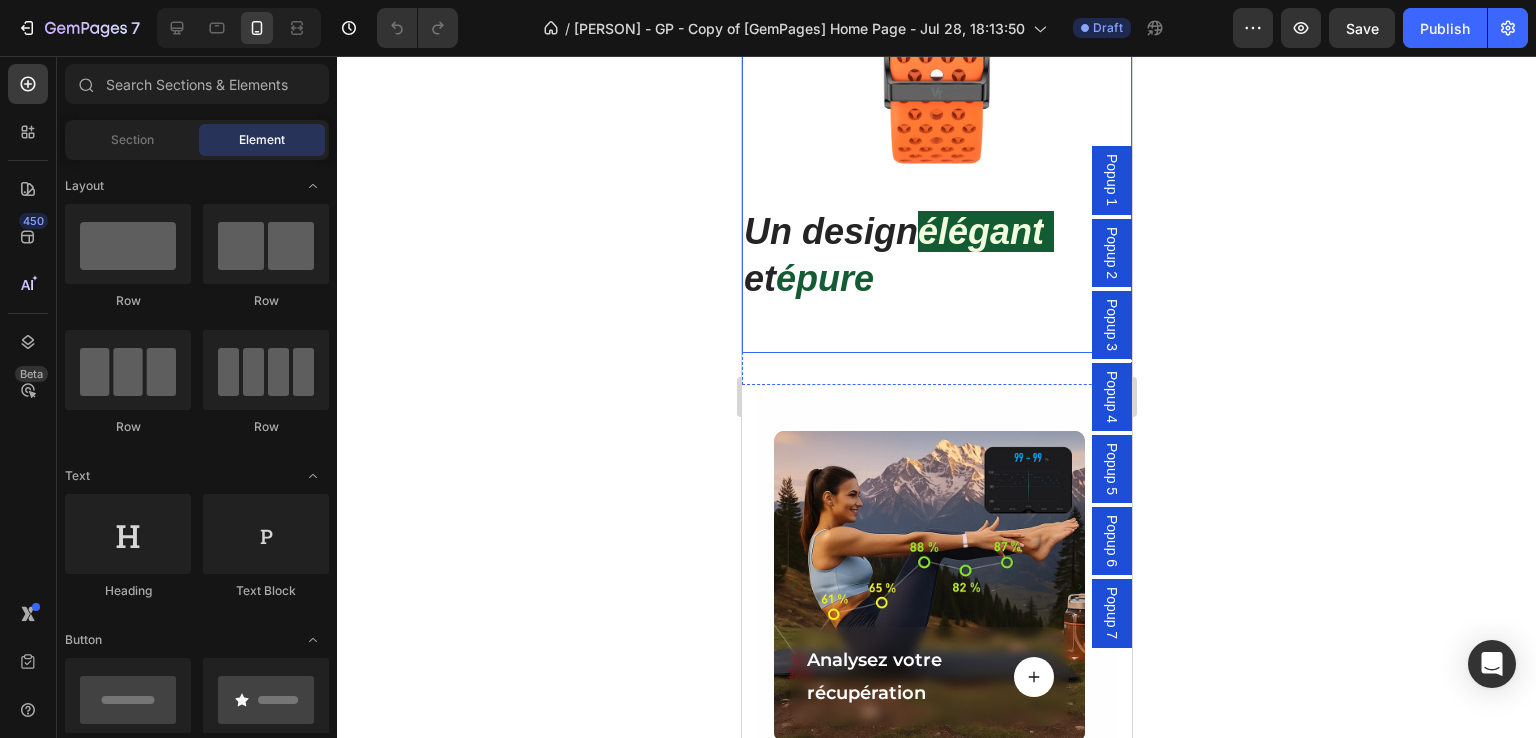 scroll, scrollTop: 1200, scrollLeft: 0, axis: vertical 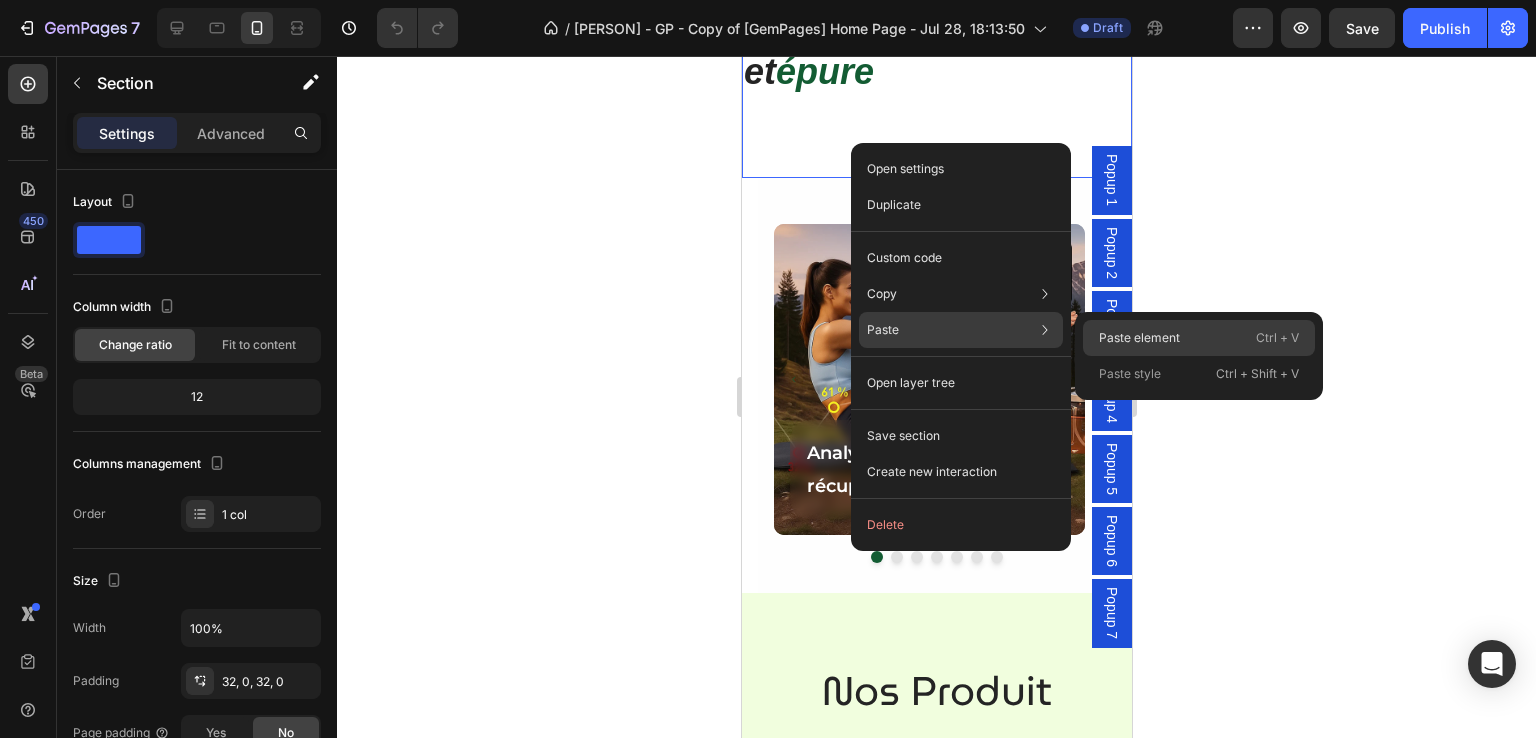 click on "Paste element  Ctrl + V" 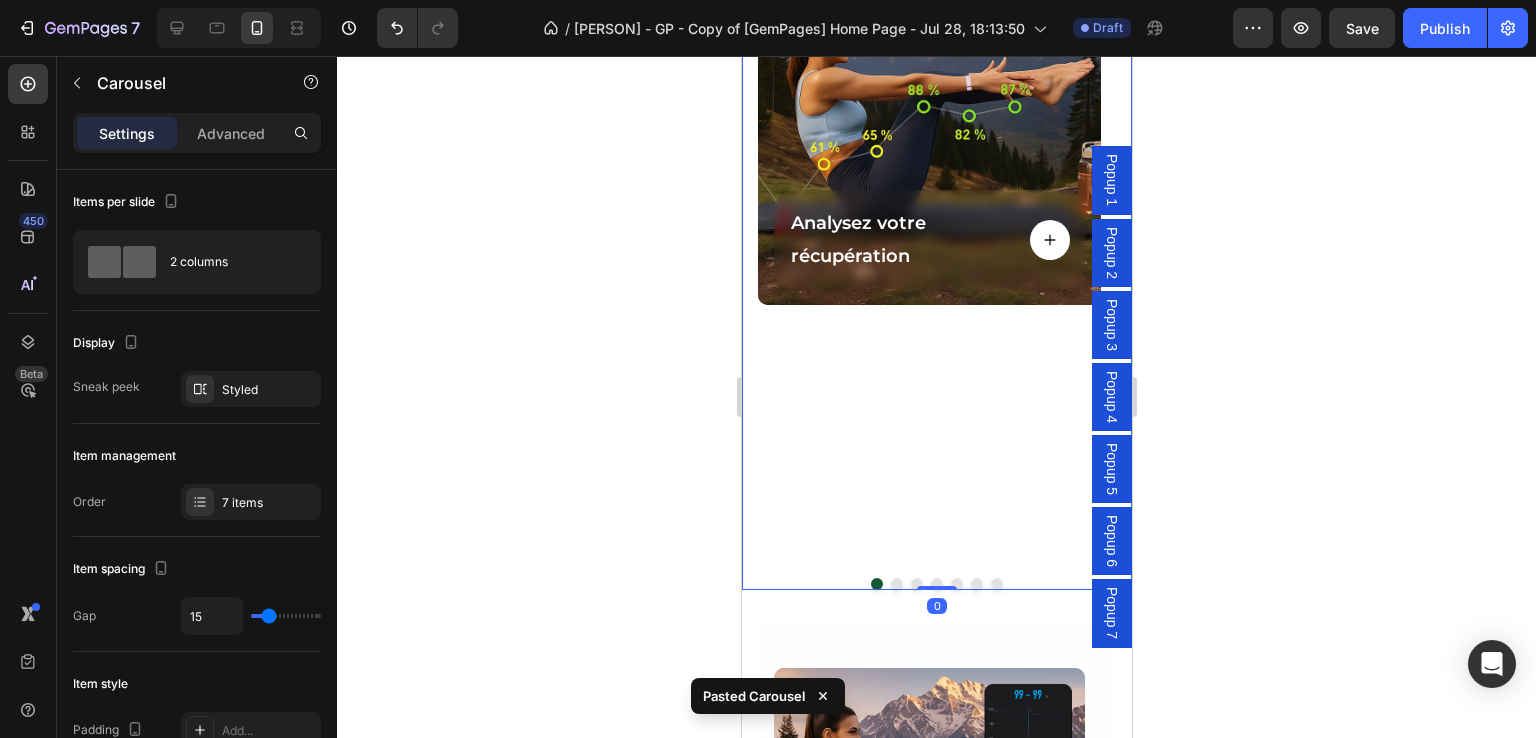 scroll, scrollTop: 1600, scrollLeft: 0, axis: vertical 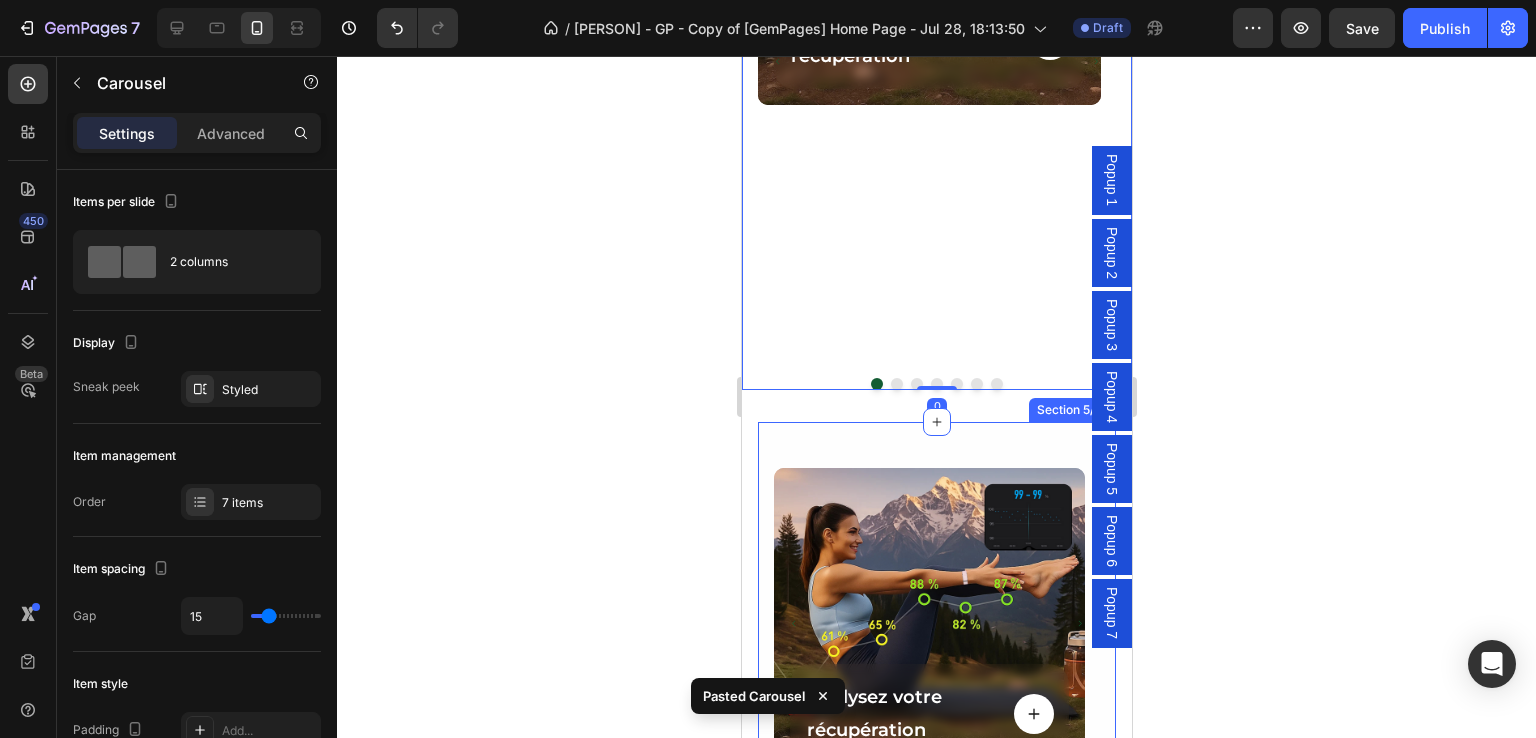 click on "Analysez votre récupération Text Block
Button Row Hero Banner Reprenez le contrôle de votre stress au quotidien Text Block
Button Row Hero Banner Maîtrisez votre récupération. Même dans l’effort. Text Block
Button Row Hero Banner Comprenez votre cycle. Respectez votre rythme. Text Block
Button Row Hero Banner Optimisez votre sommeil. Améliorez vos journées. Text Block
Button Row Hero Banner Restez connecté(e) à votre cœur. Text Block
Button Row Hero Banner Evaluez l’impact de chacun de vos entraînements. Text Block
Button Row Hero Banner
Carousel Row Row Row Section 5/25" at bounding box center [936, 629] 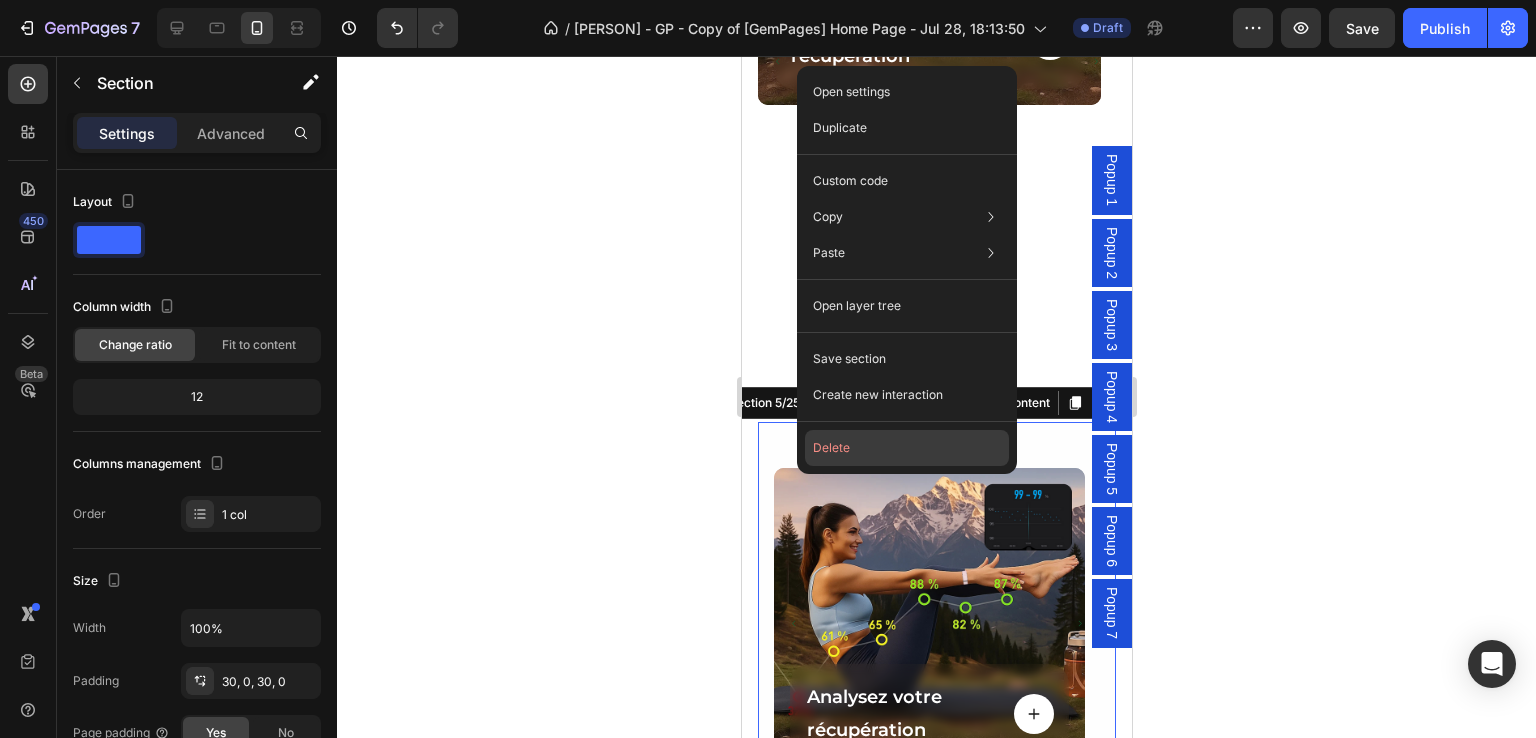 click on "Delete" 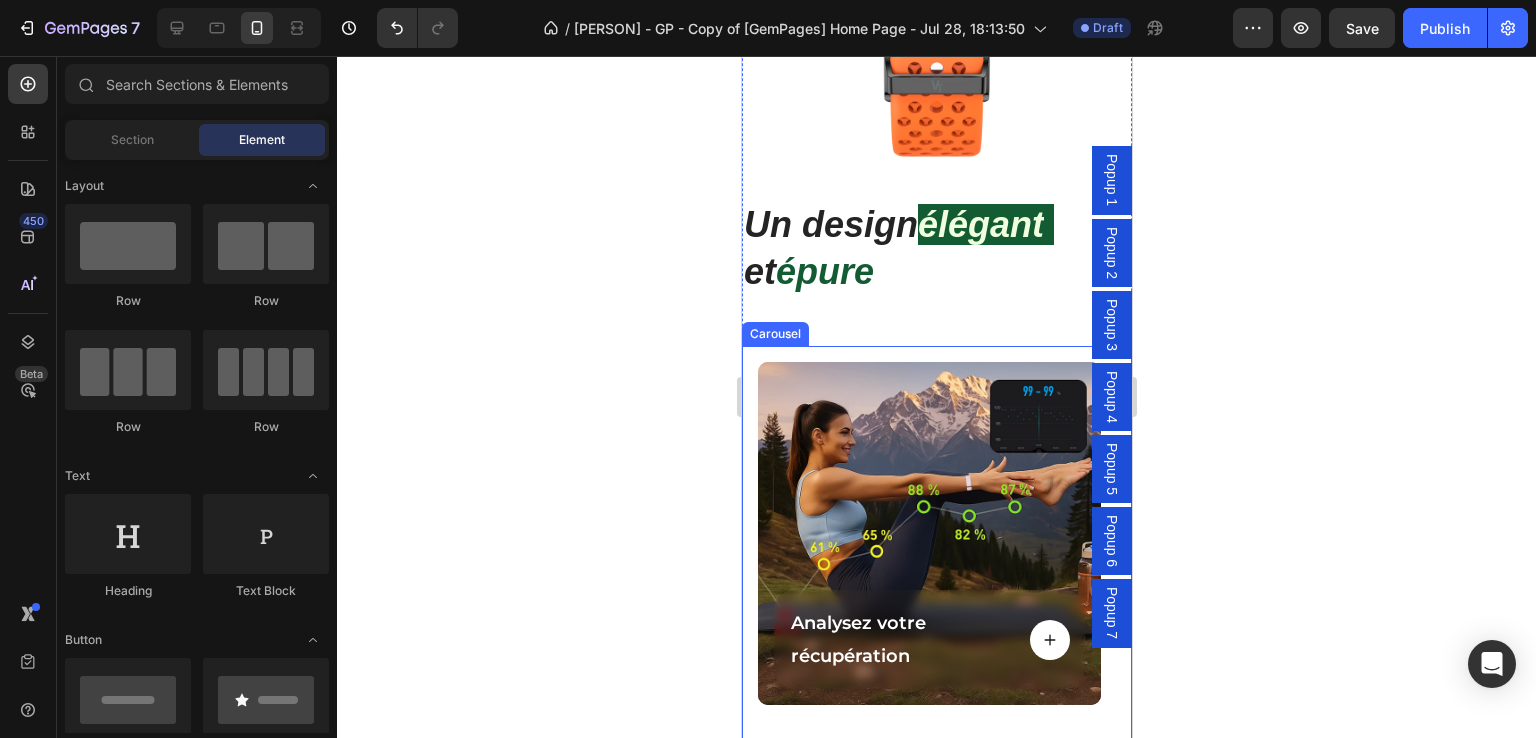 scroll, scrollTop: 1200, scrollLeft: 0, axis: vertical 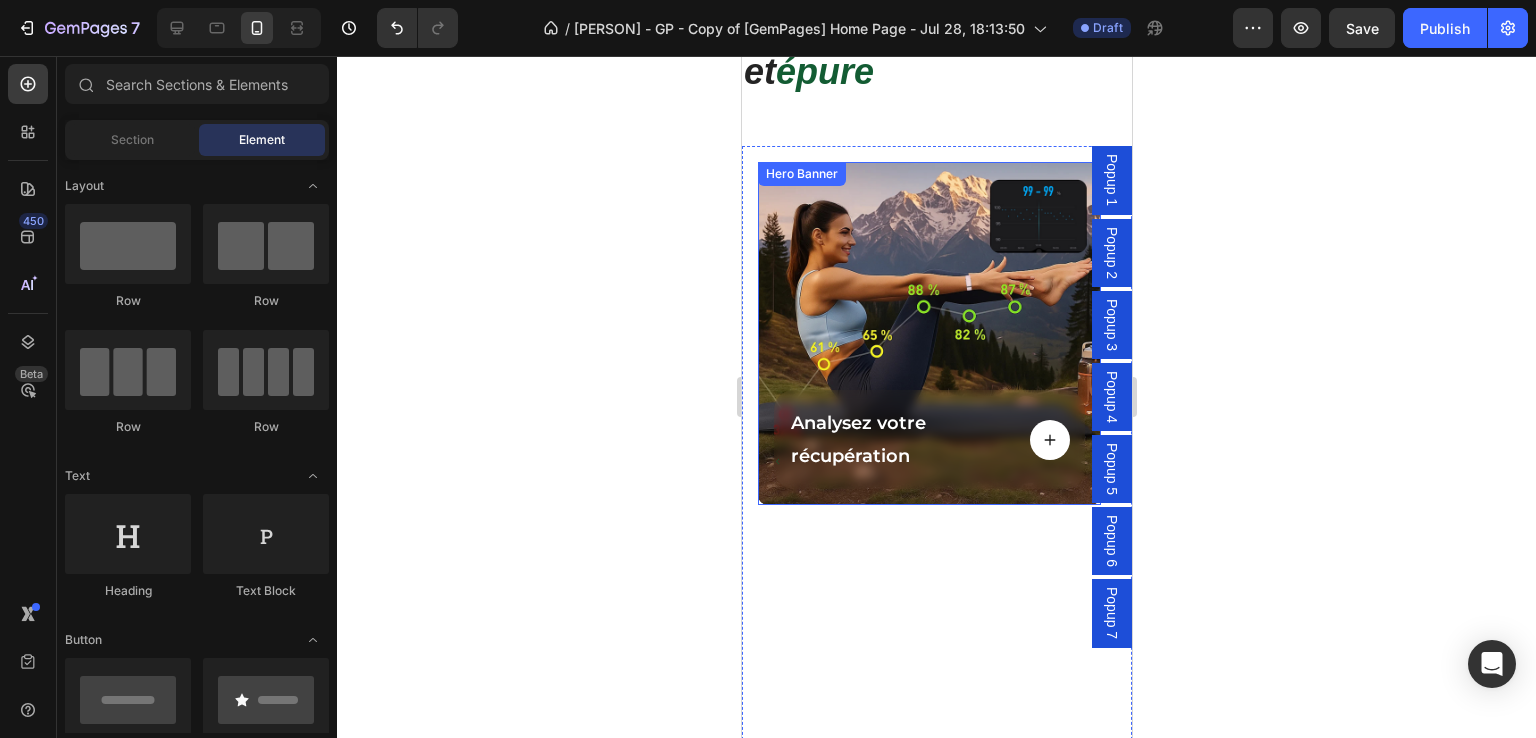 click at bounding box center (928, 333) 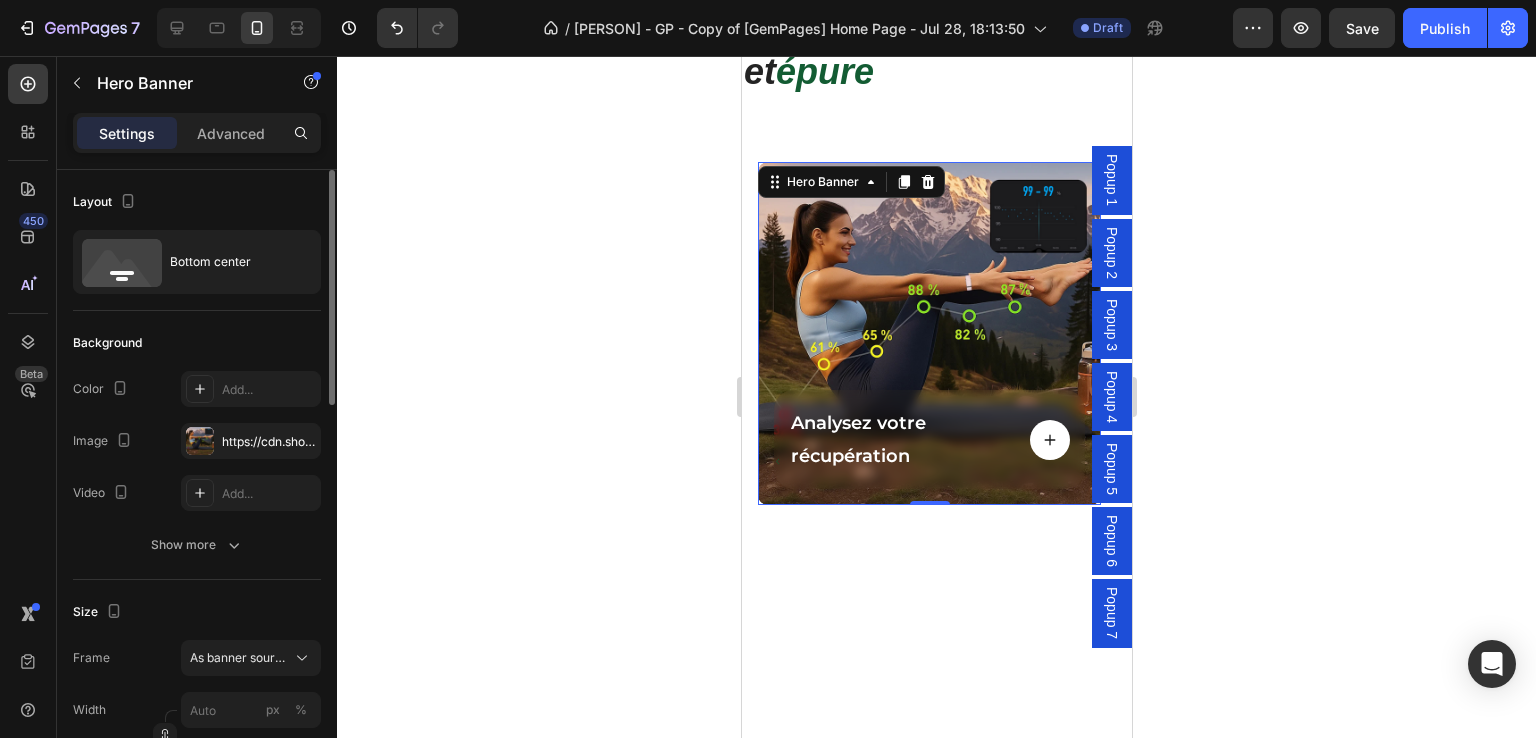 scroll, scrollTop: 200, scrollLeft: 0, axis: vertical 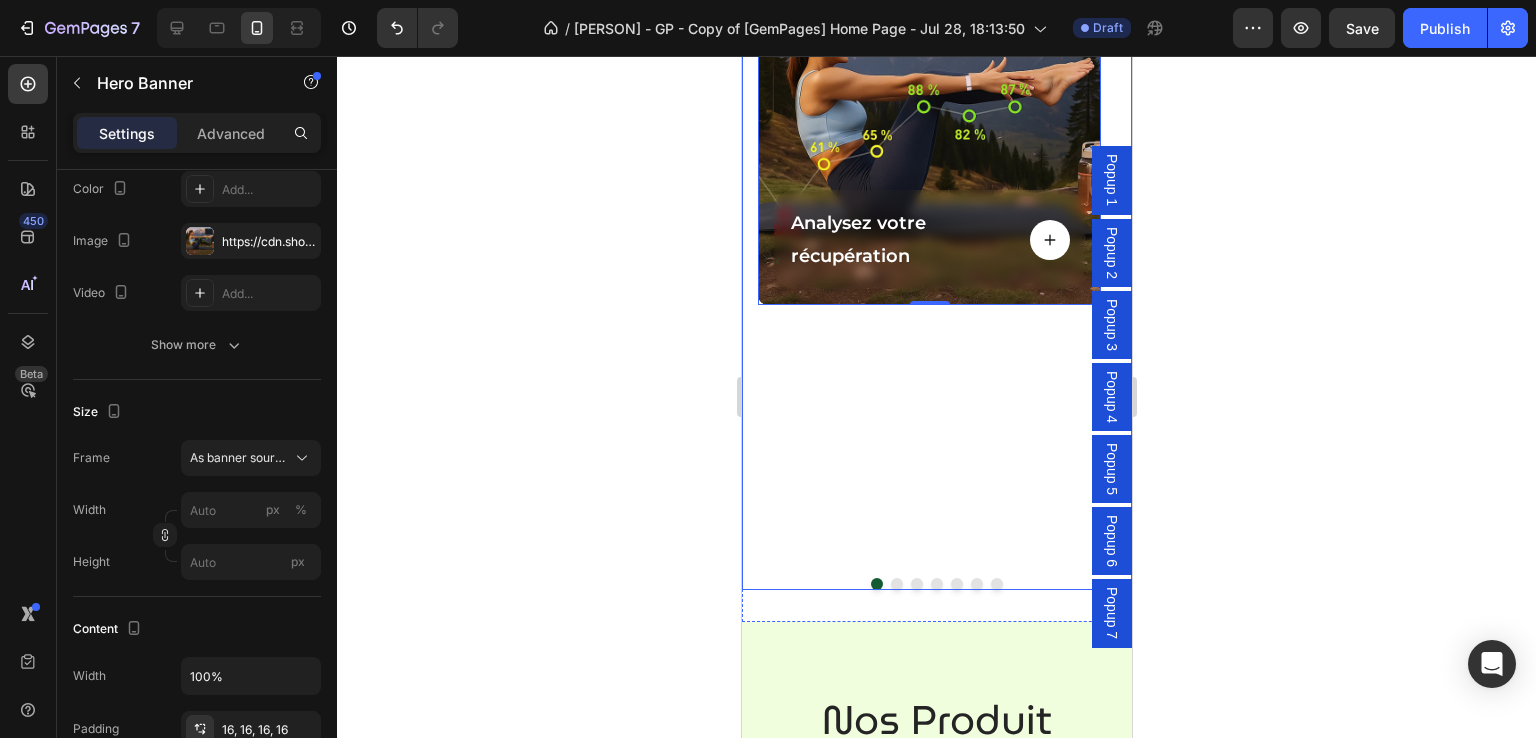click at bounding box center (896, 584) 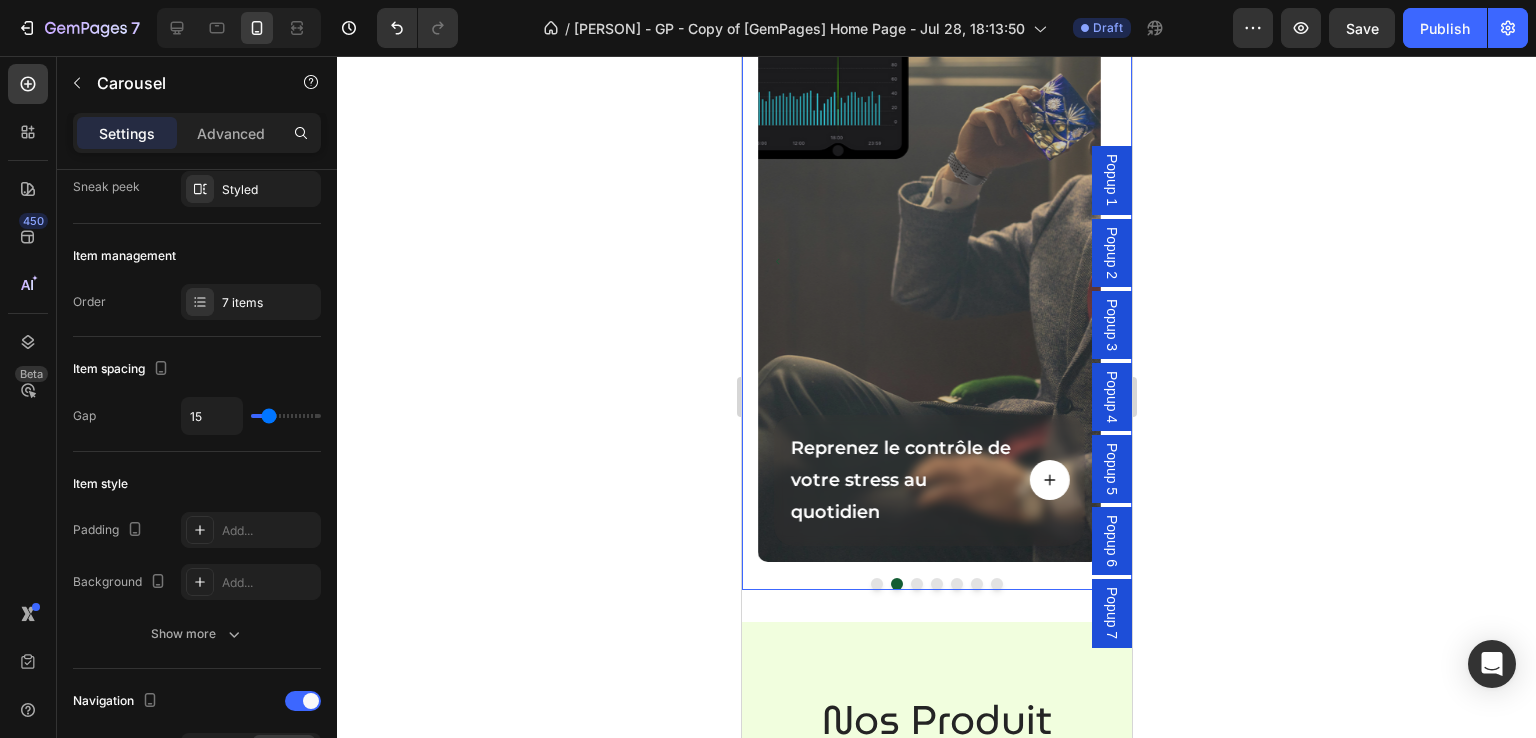 scroll, scrollTop: 0, scrollLeft: 0, axis: both 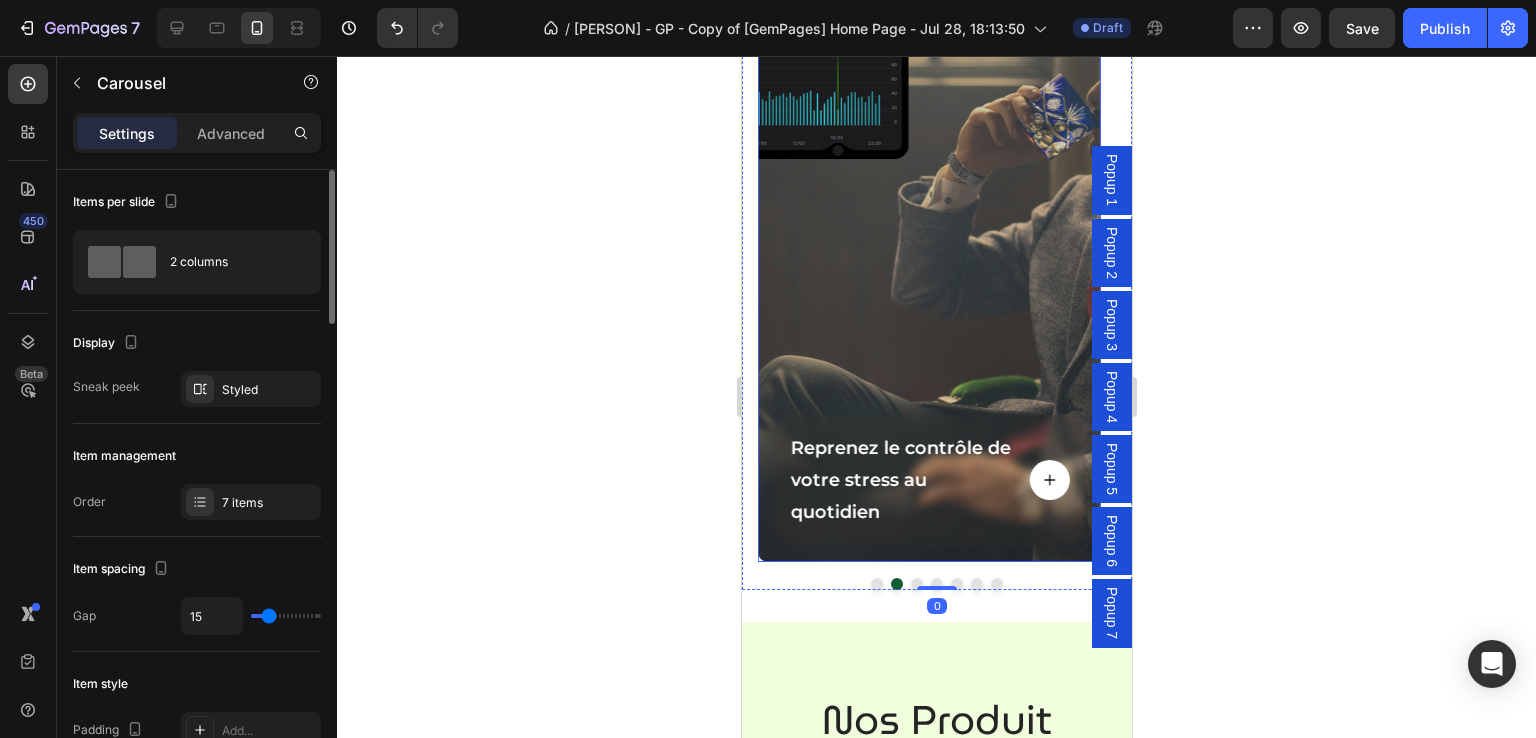 click at bounding box center (928, 262) 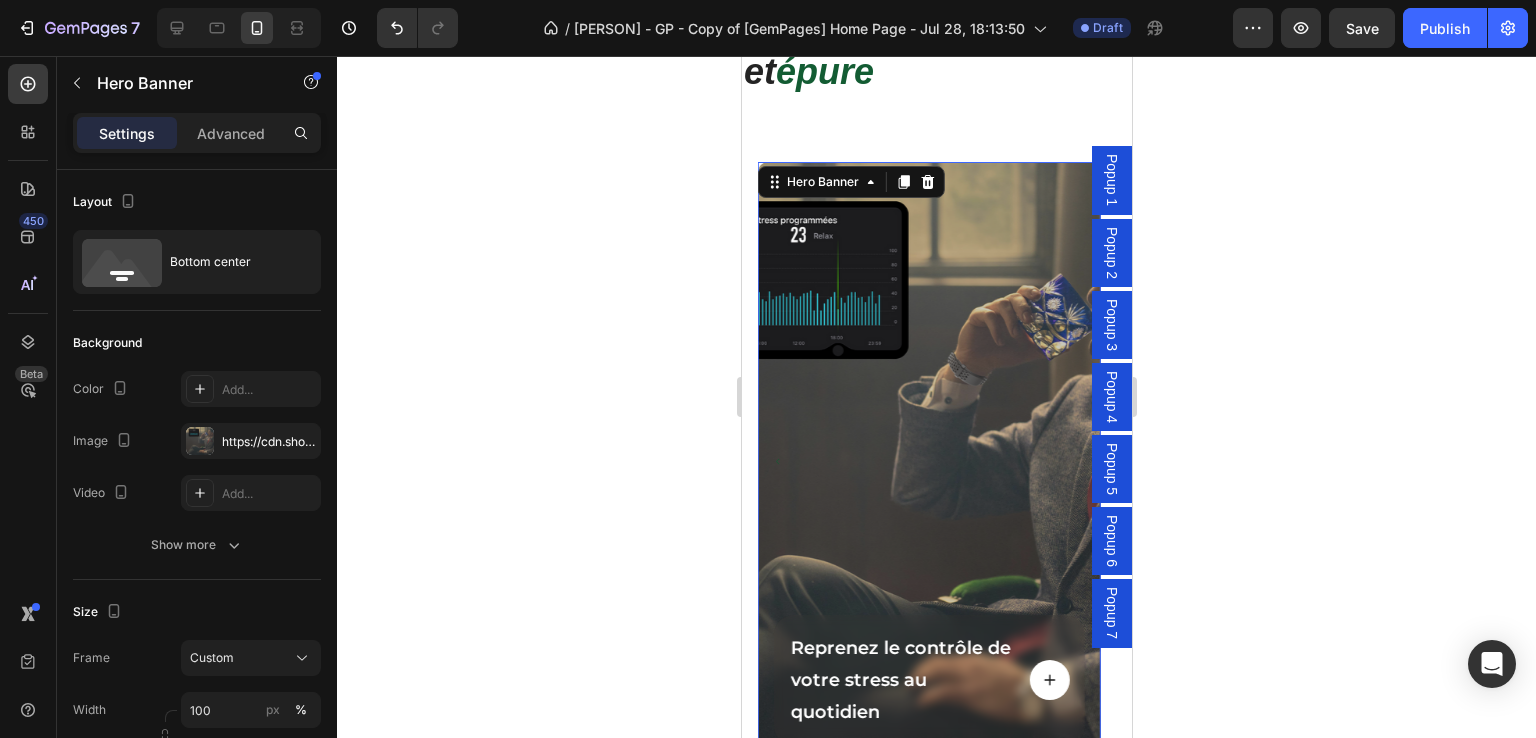 scroll, scrollTop: 1400, scrollLeft: 0, axis: vertical 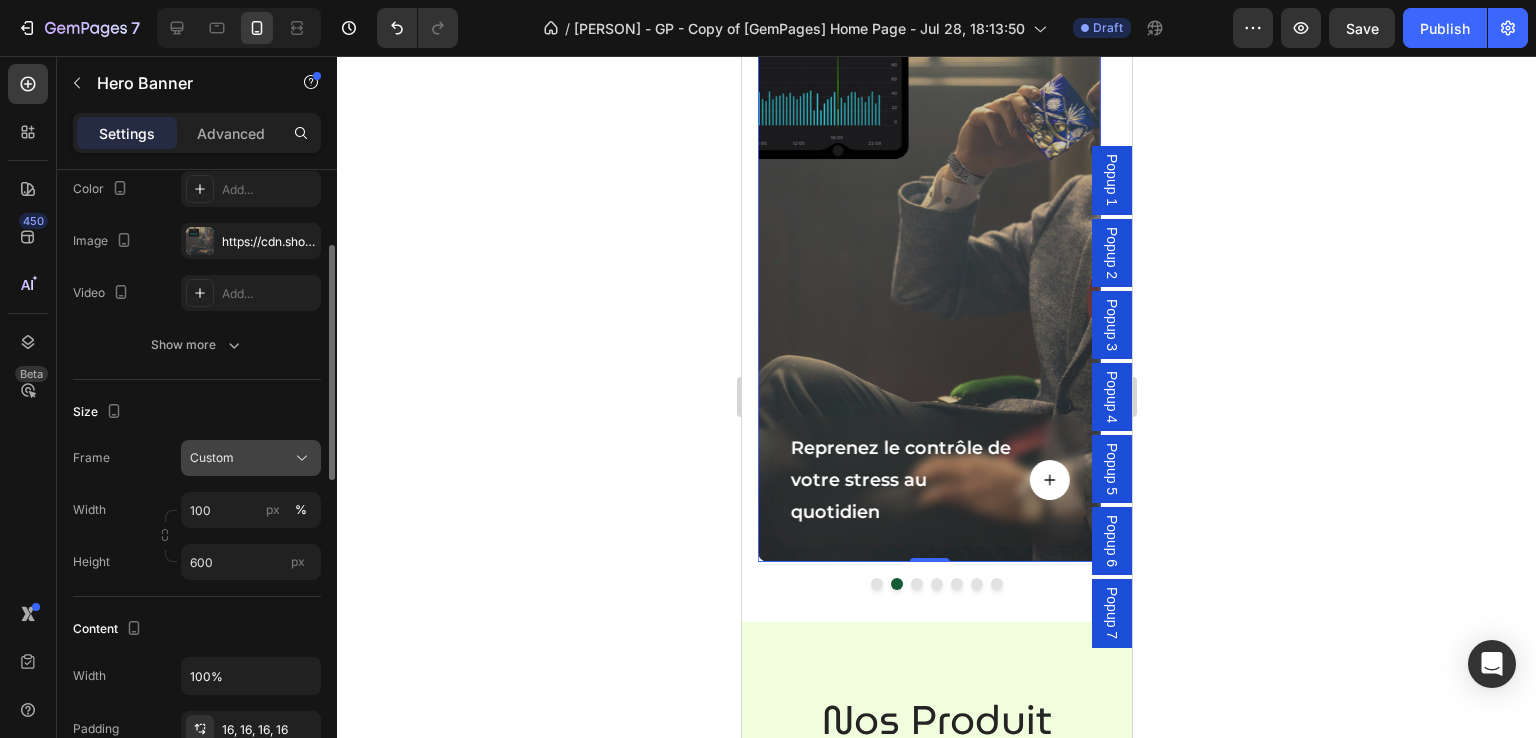 click on "Custom" at bounding box center [251, 458] 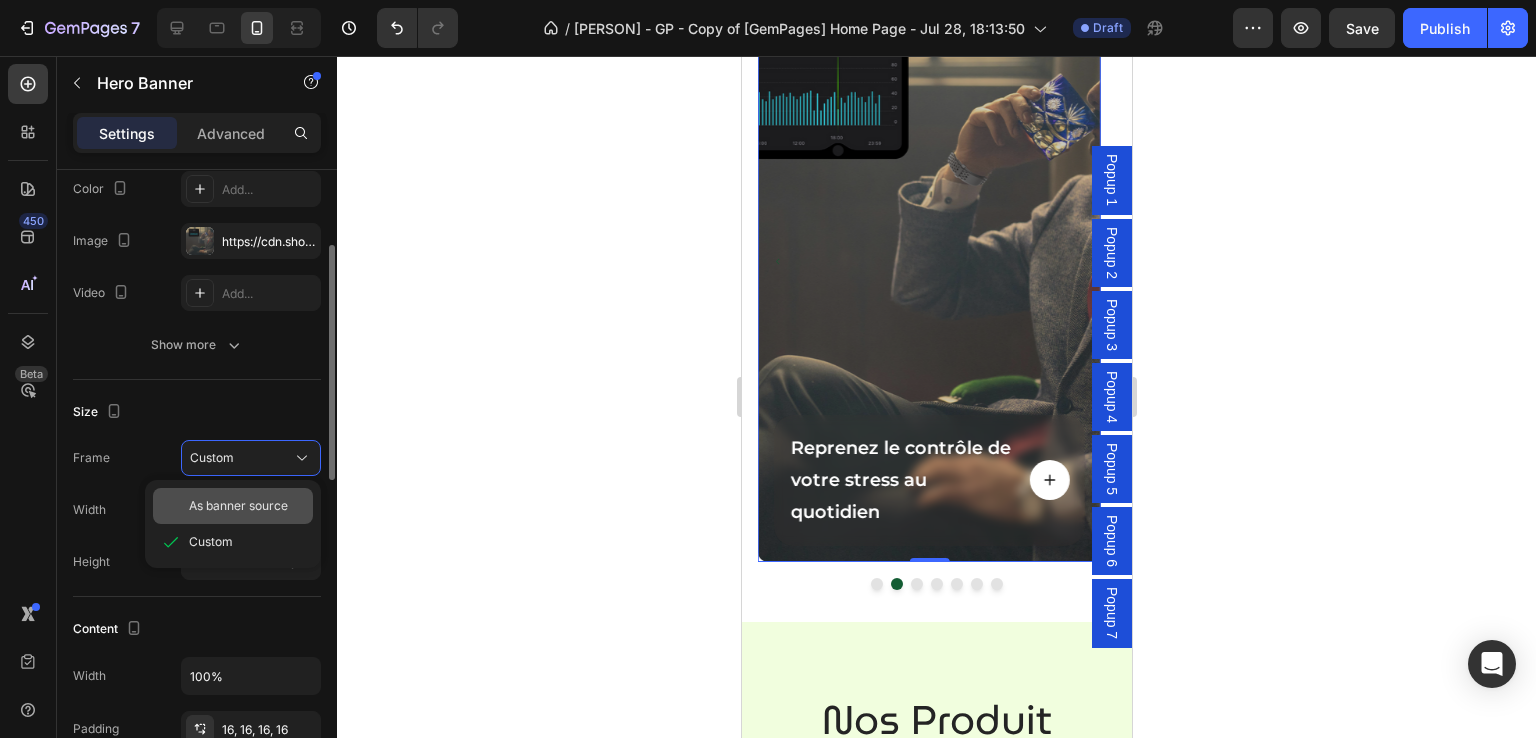 click on "As banner source" 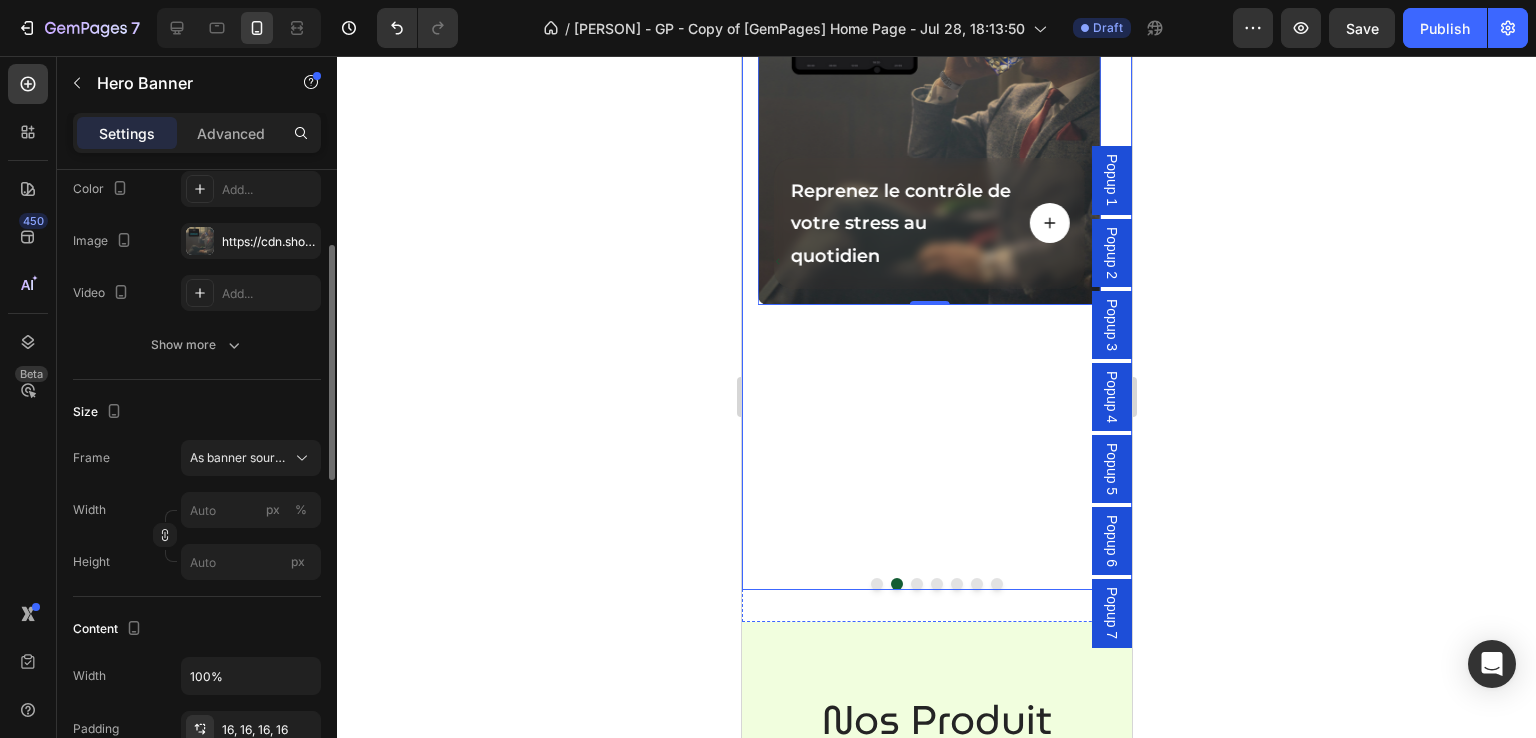 click at bounding box center [916, 584] 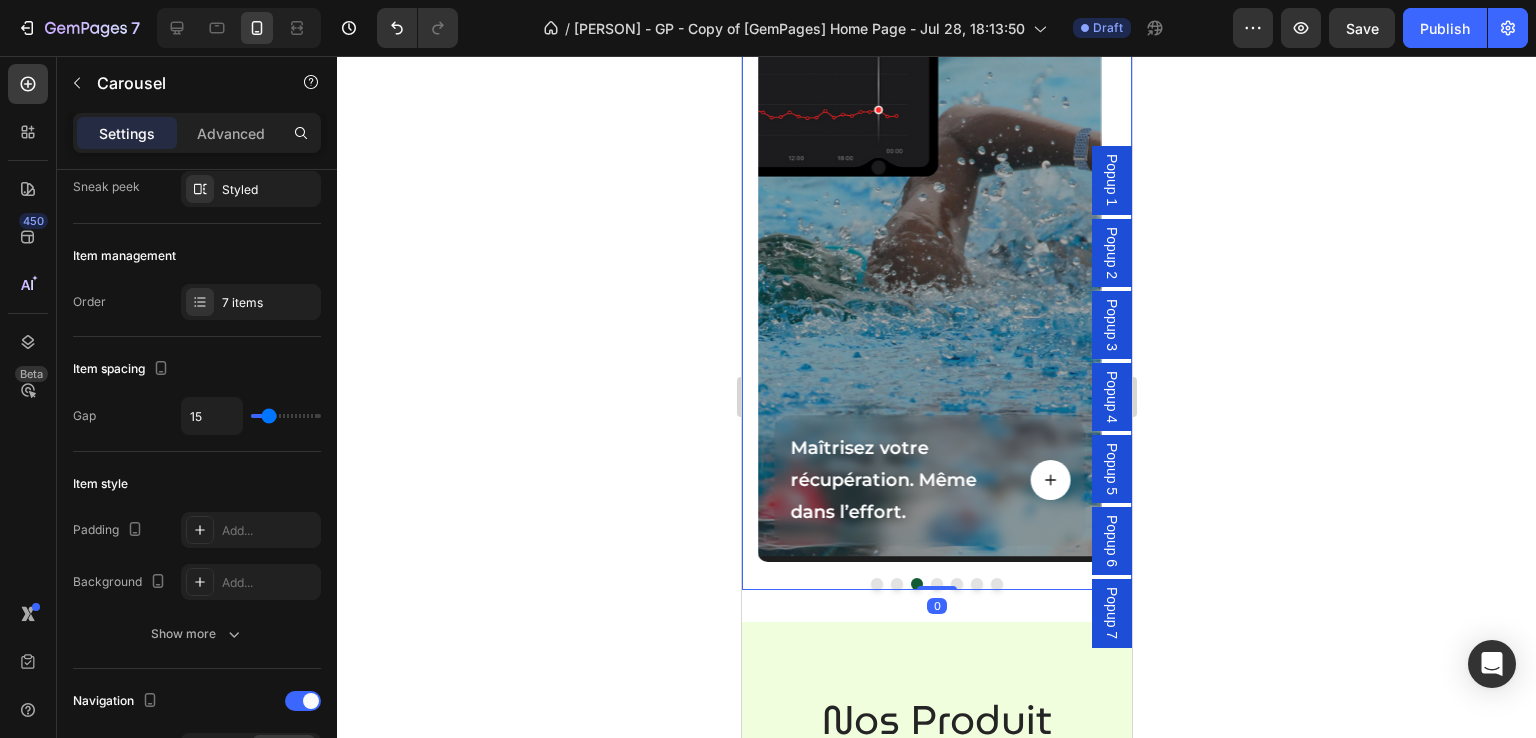 scroll, scrollTop: 0, scrollLeft: 0, axis: both 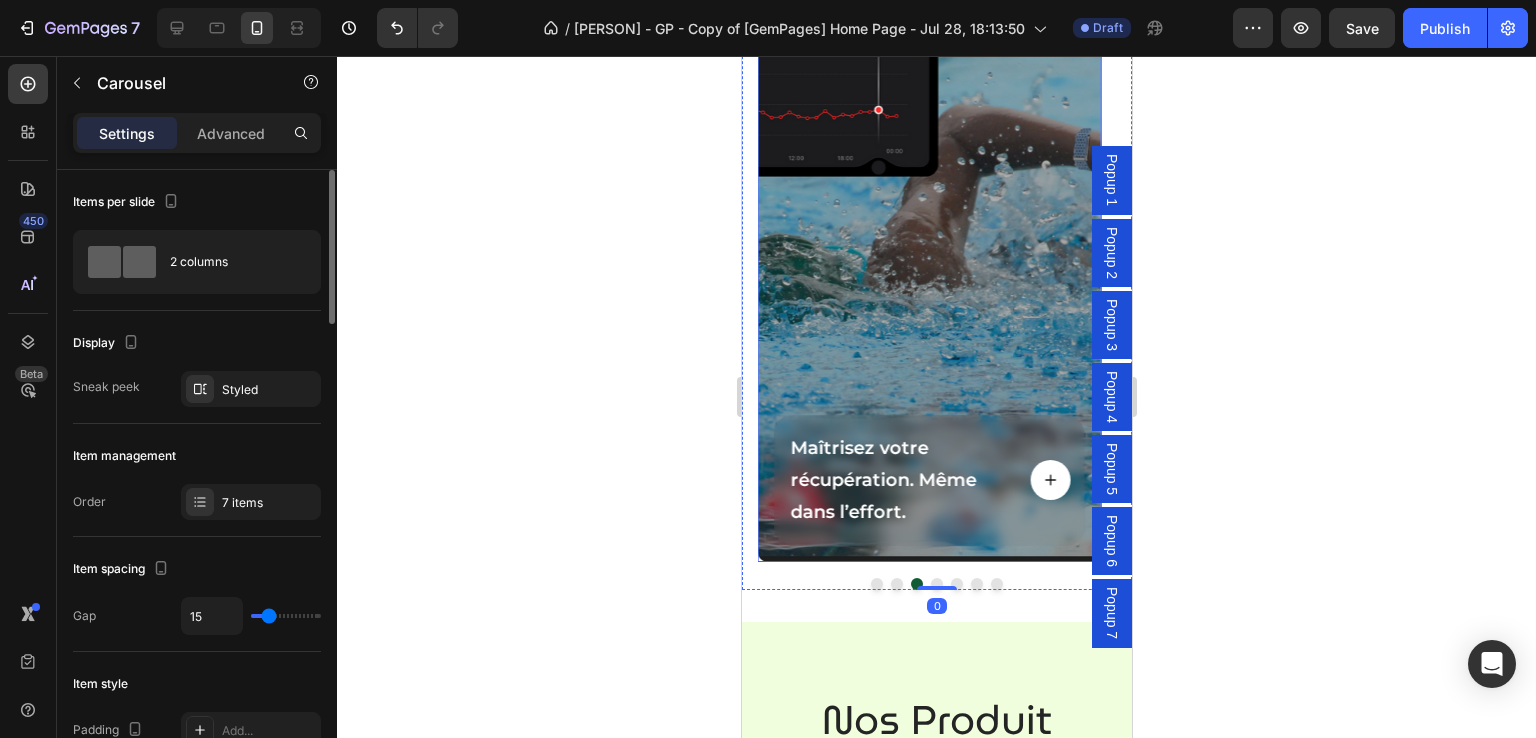 click at bounding box center (928, 262) 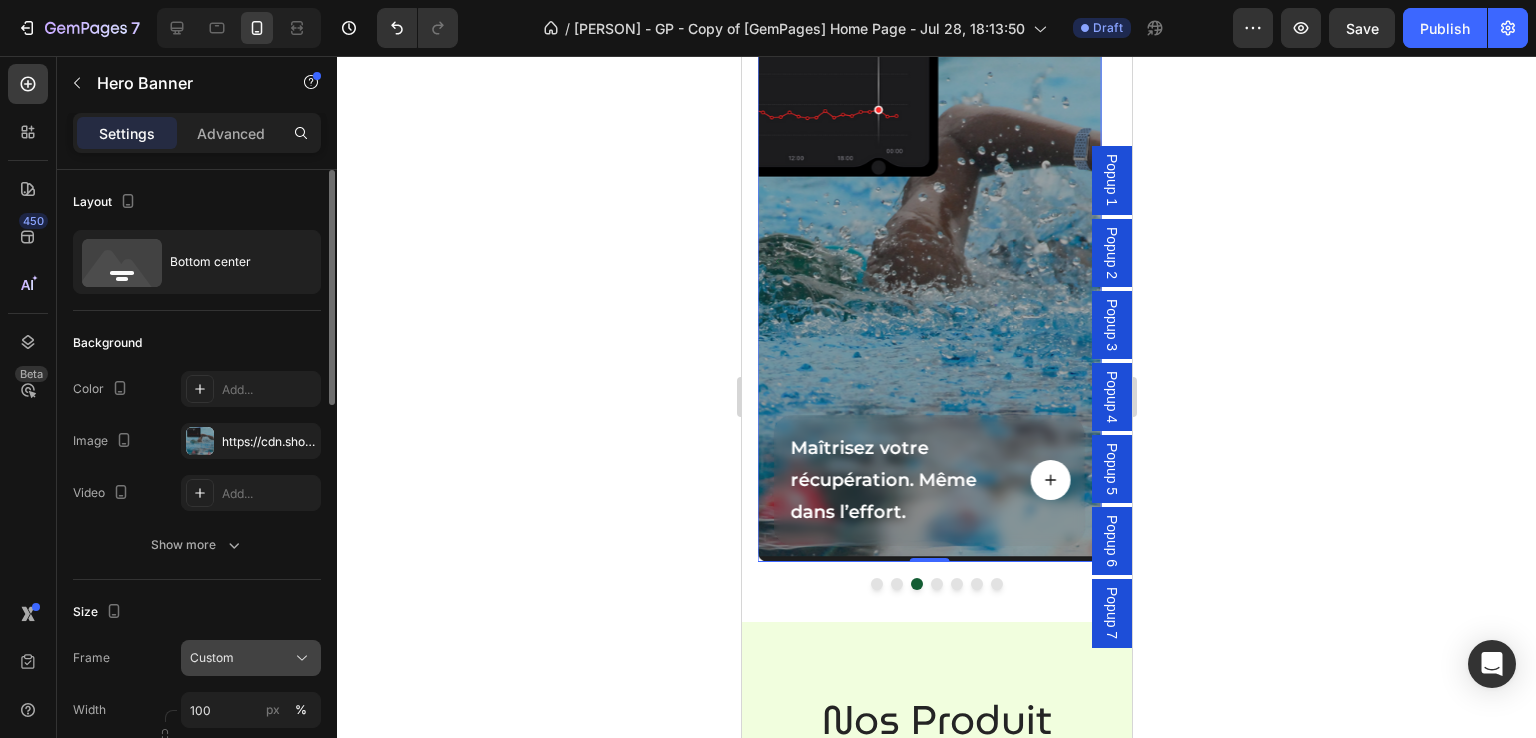 click on "Custom" at bounding box center (212, 658) 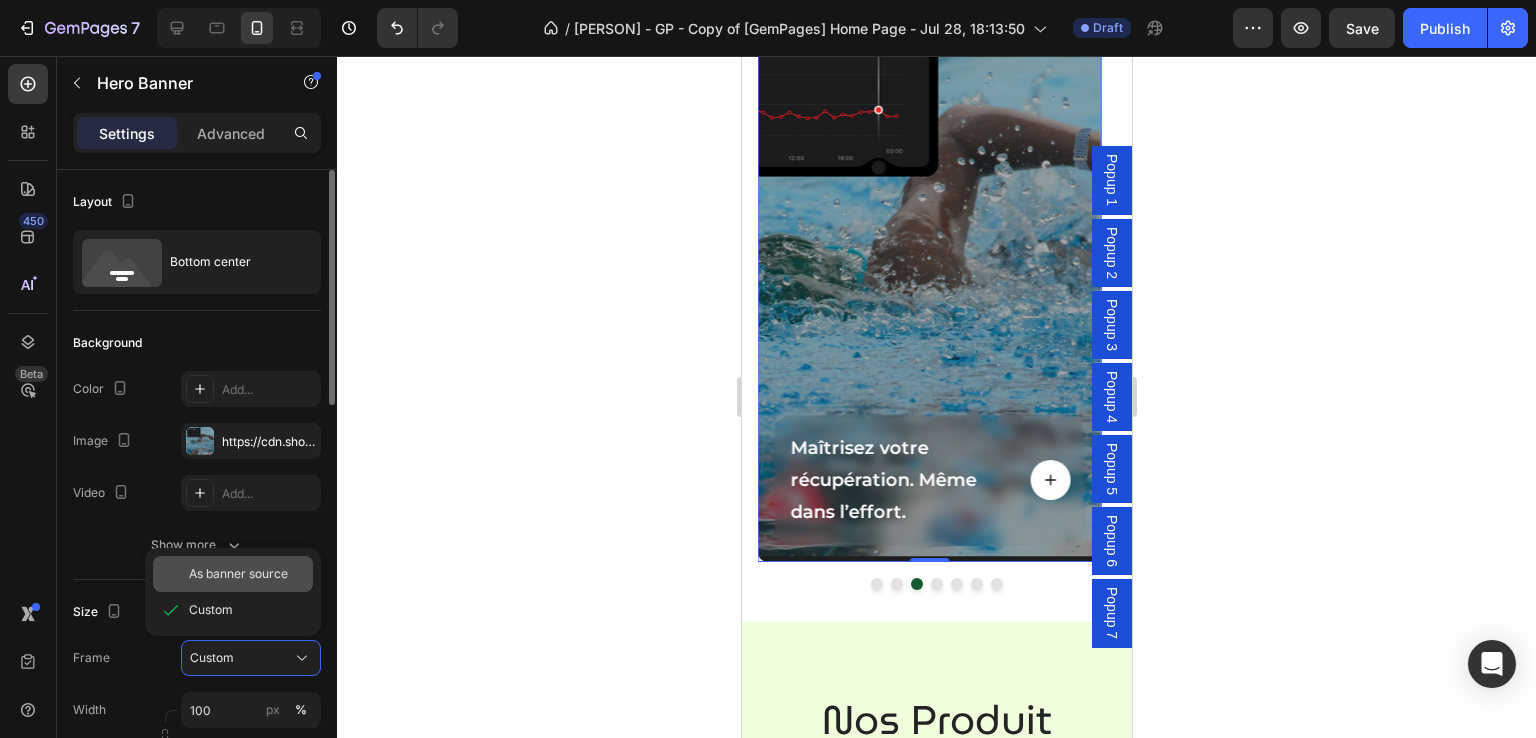 click on "As banner source" at bounding box center [247, 574] 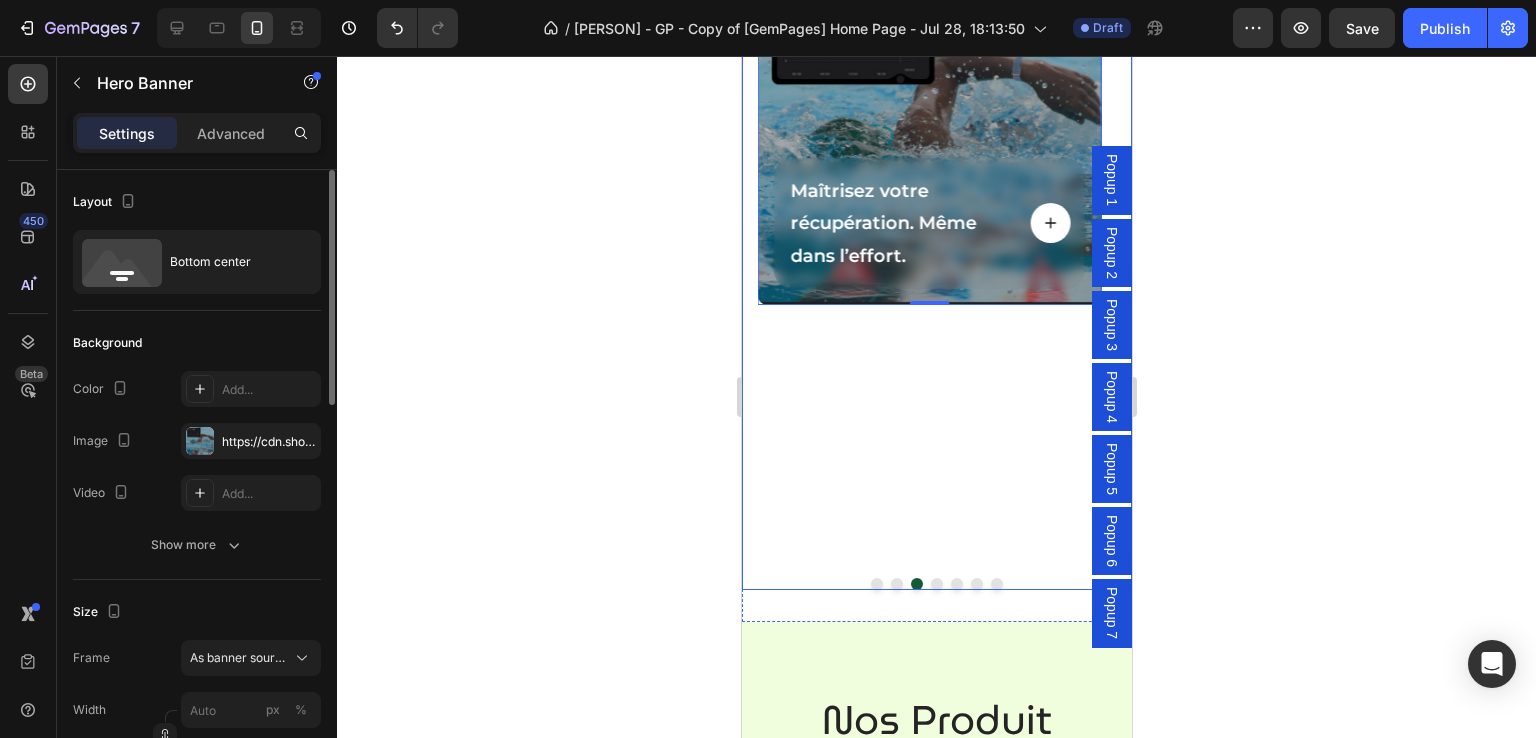 click at bounding box center (936, 584) 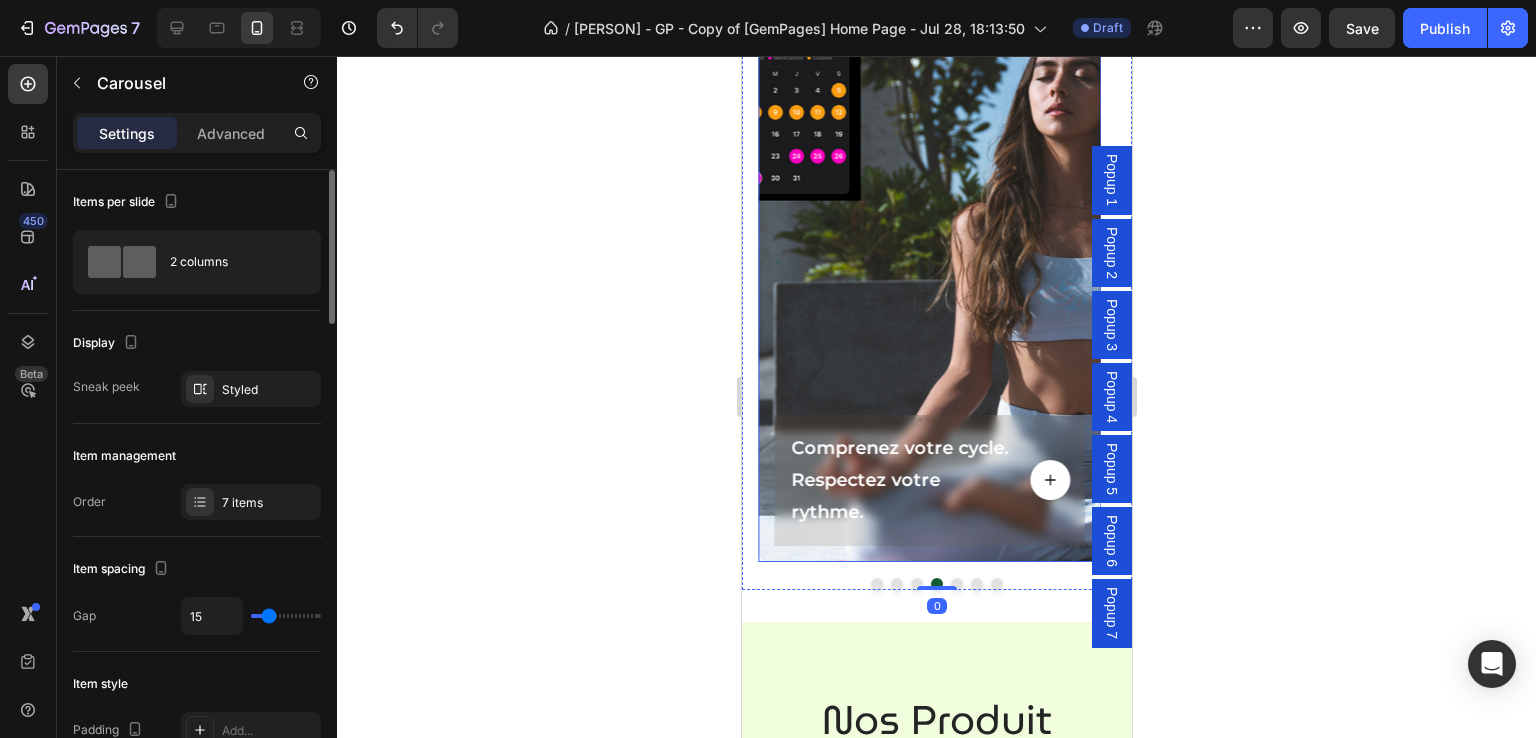 click at bounding box center [928, 262] 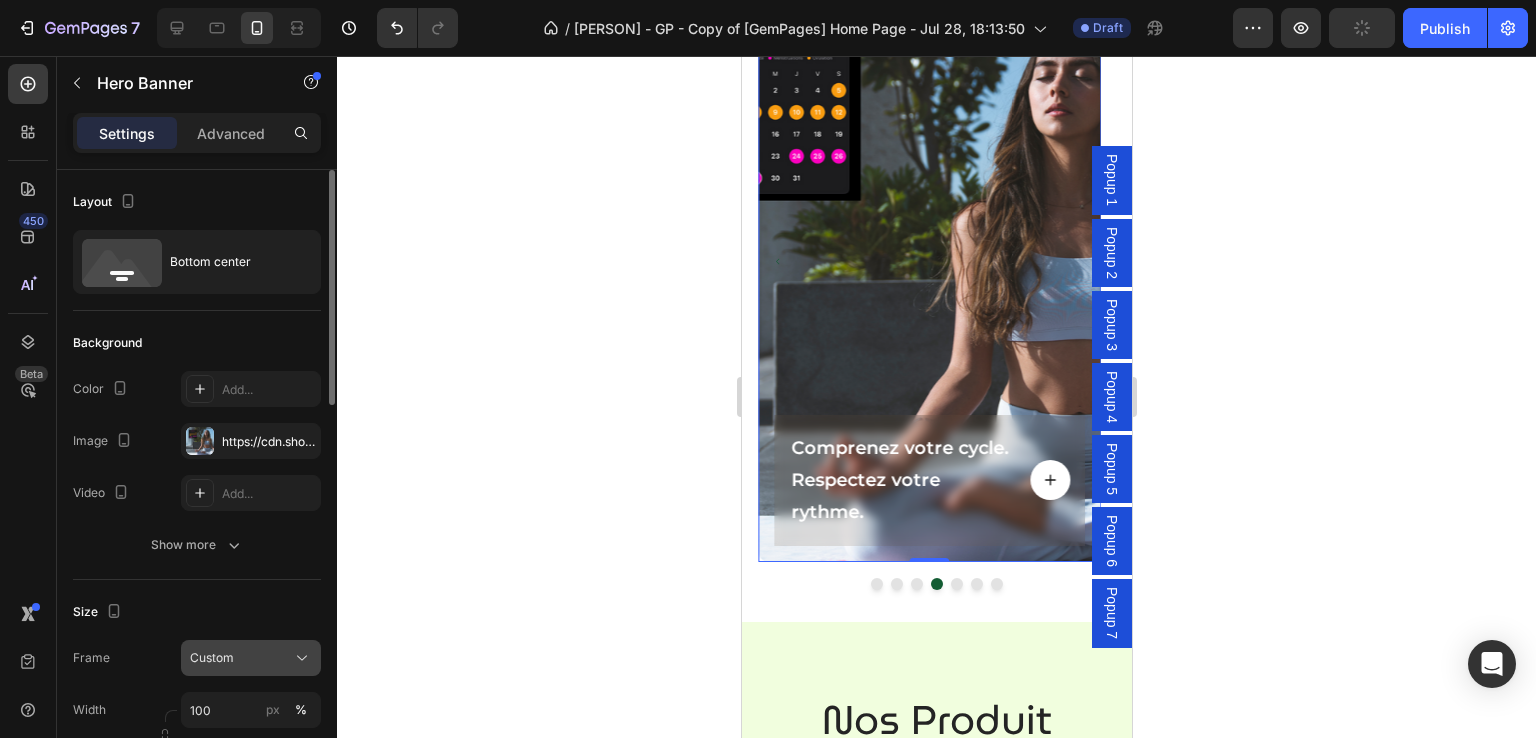 click on "Custom" at bounding box center (212, 658) 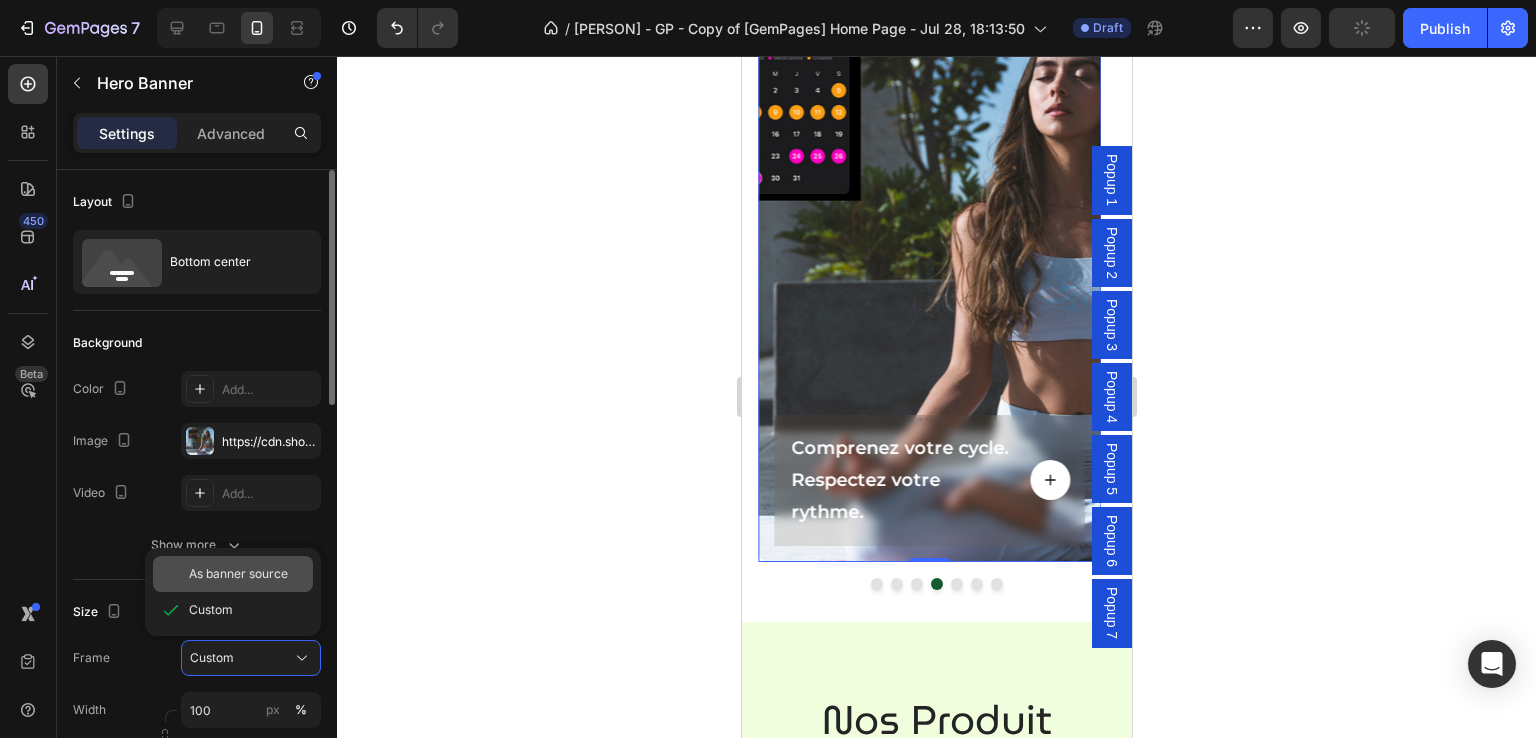 click on "As banner source" at bounding box center (238, 574) 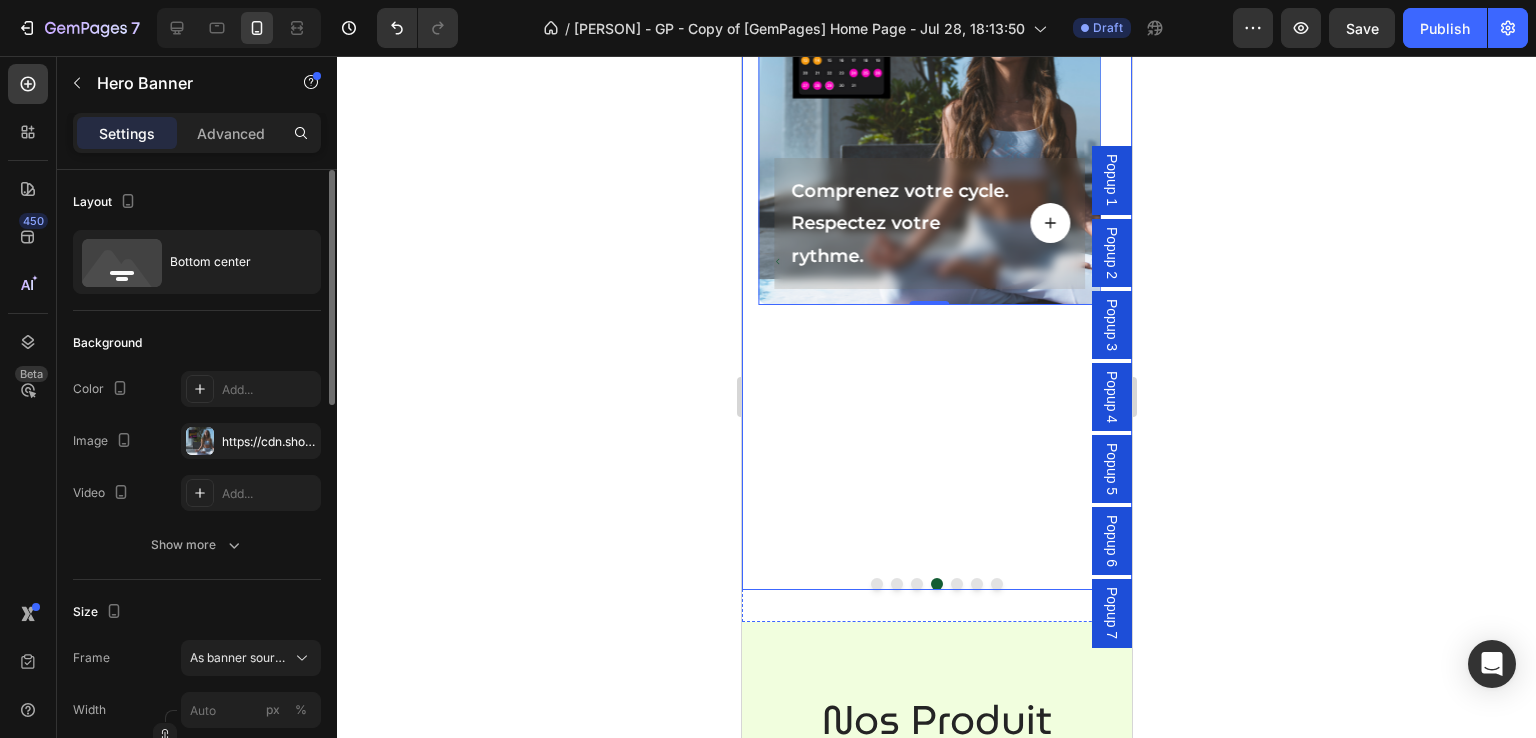 click at bounding box center (956, 584) 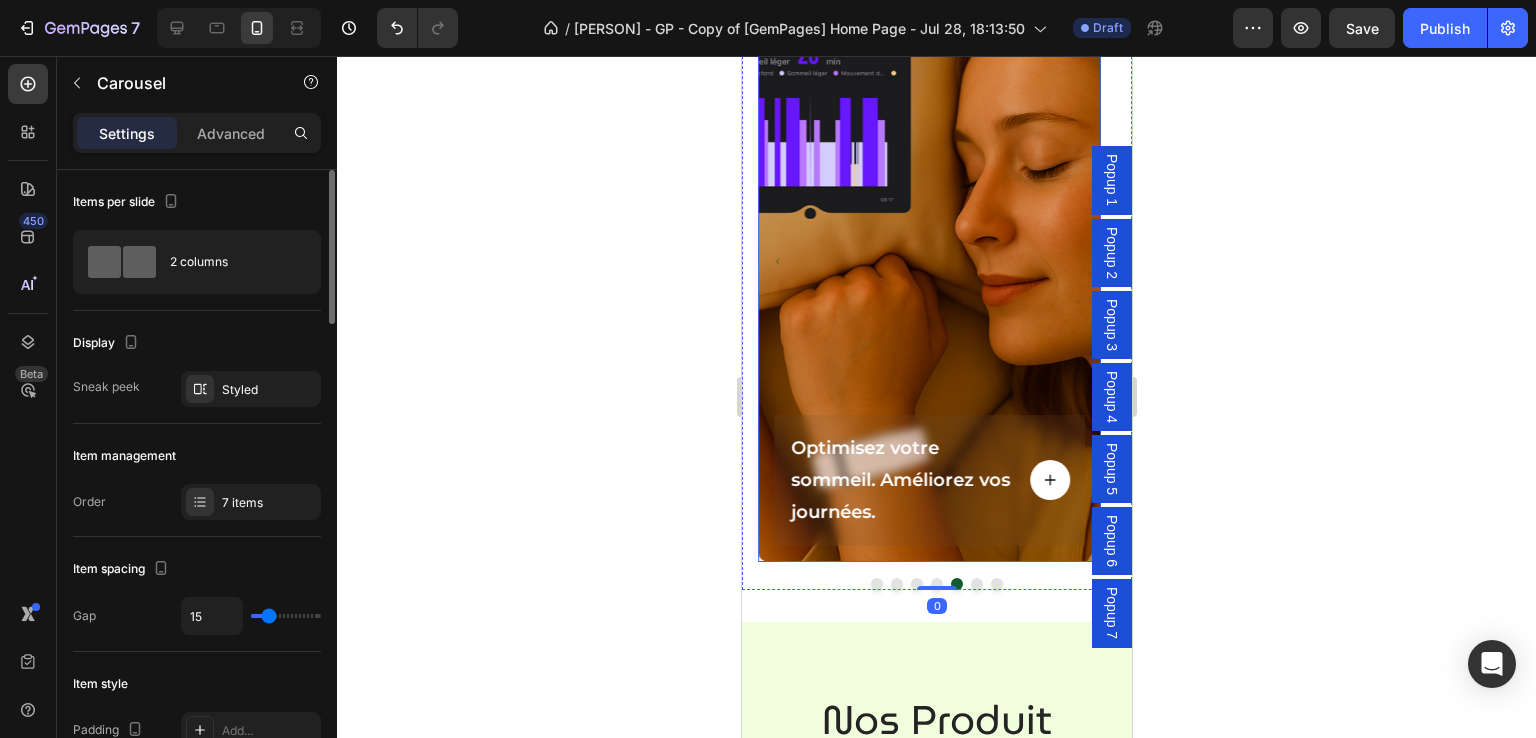 click at bounding box center (928, 262) 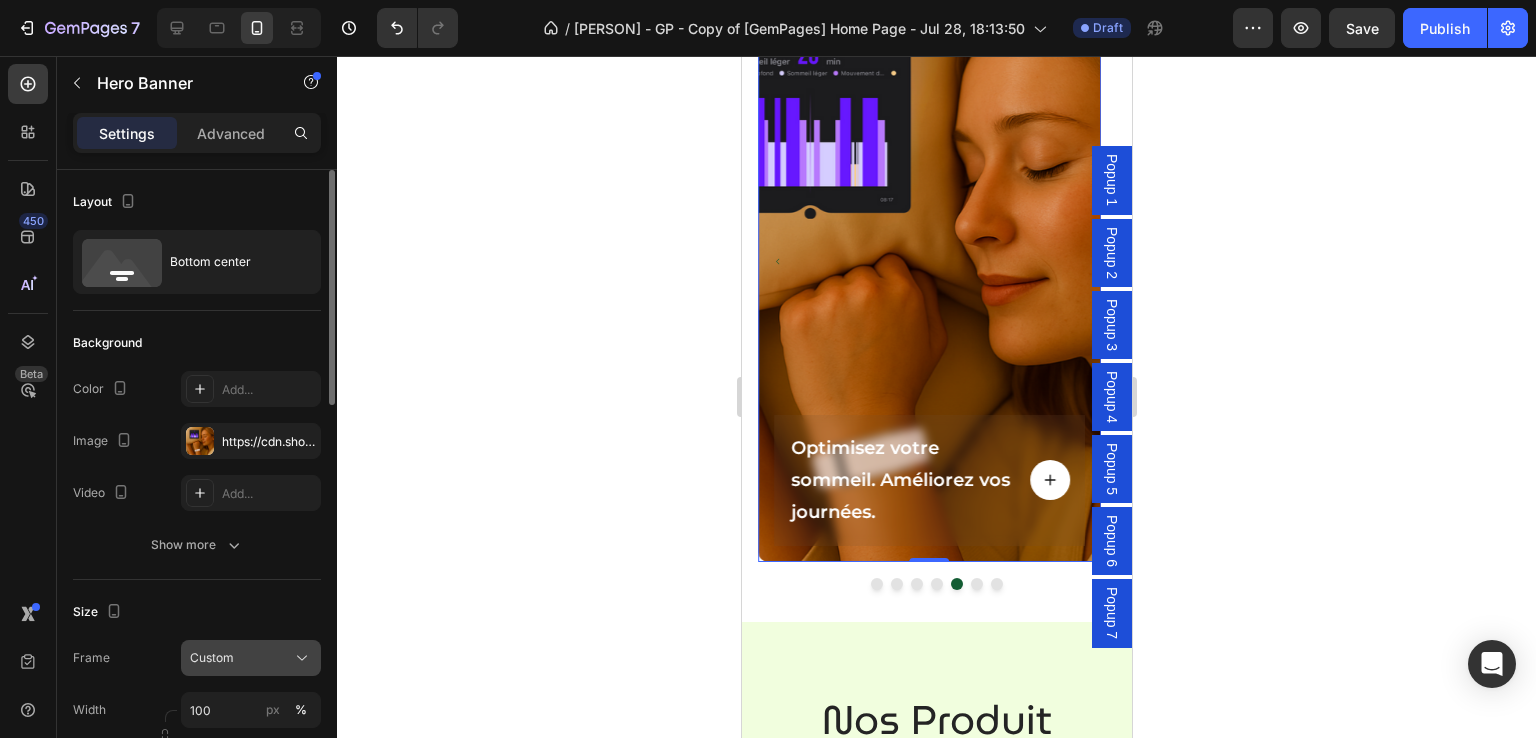 click on "Custom" at bounding box center (212, 658) 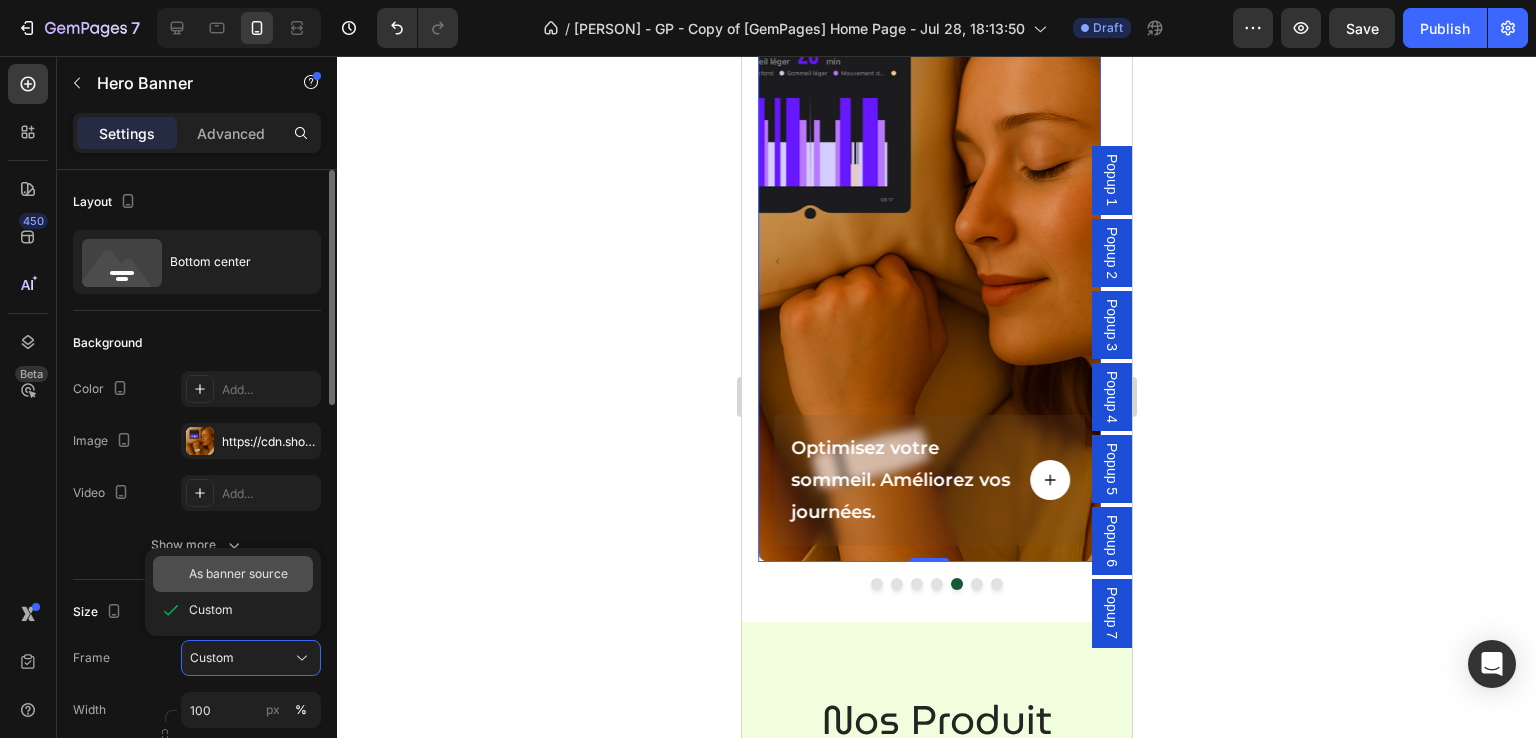 click on "As banner source" at bounding box center [238, 574] 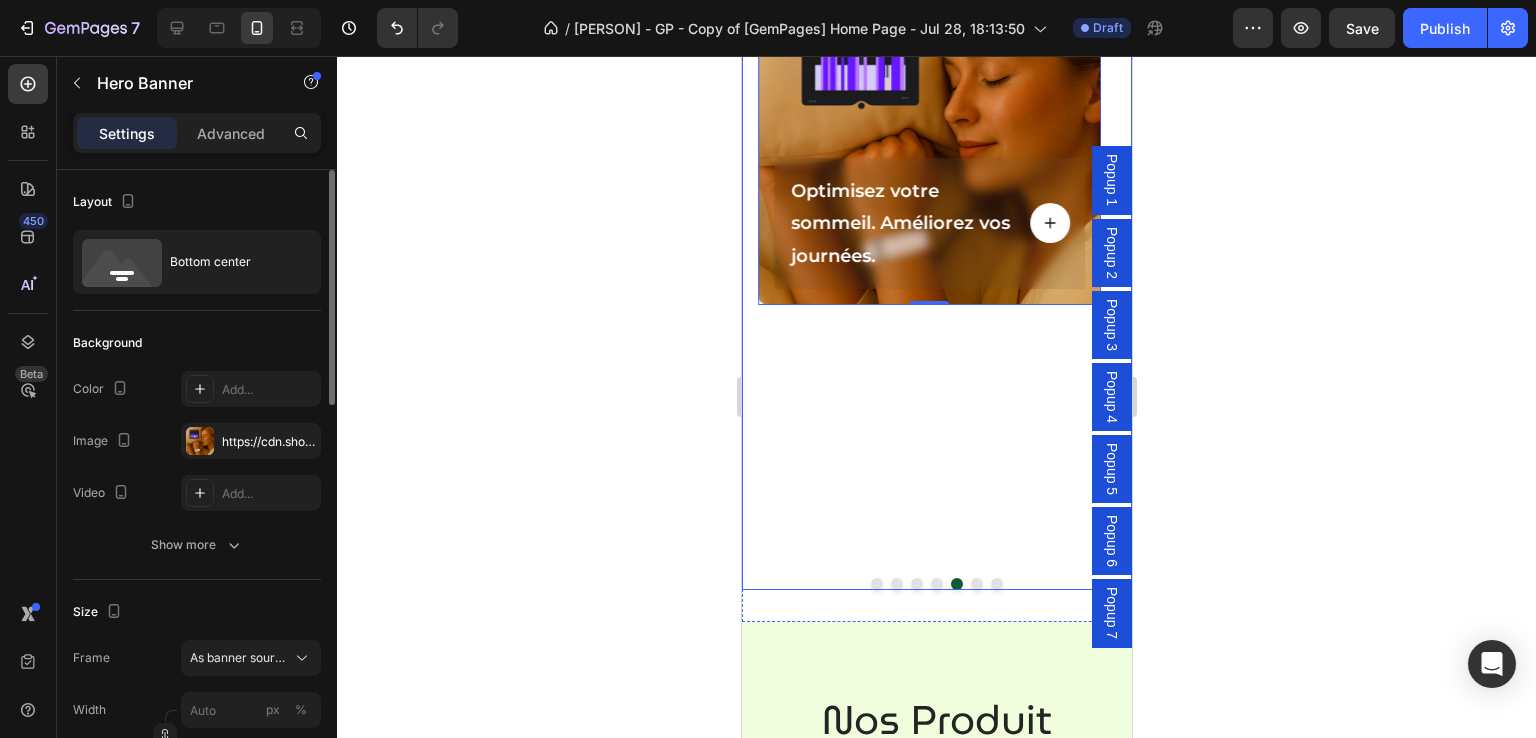 click at bounding box center (976, 584) 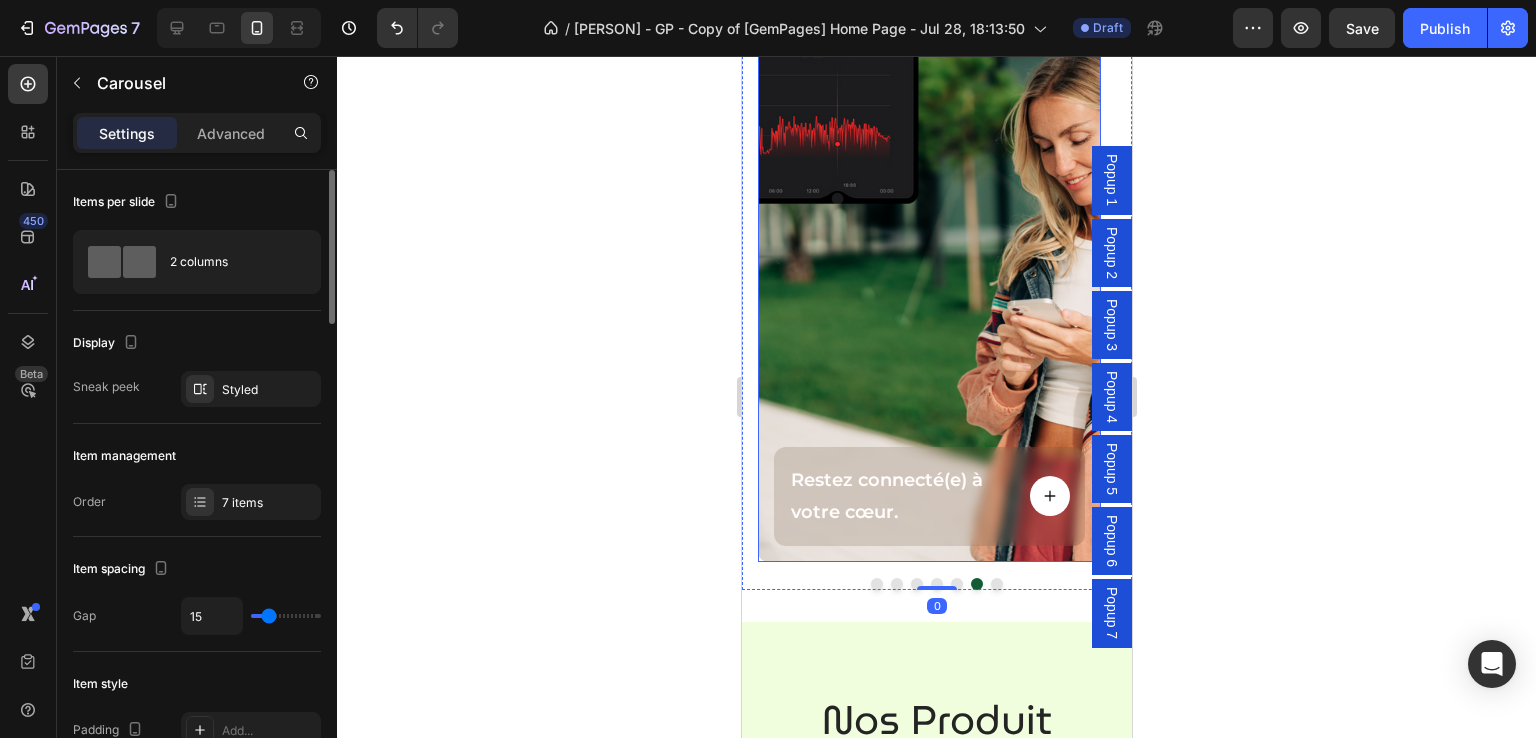 click at bounding box center [928, 262] 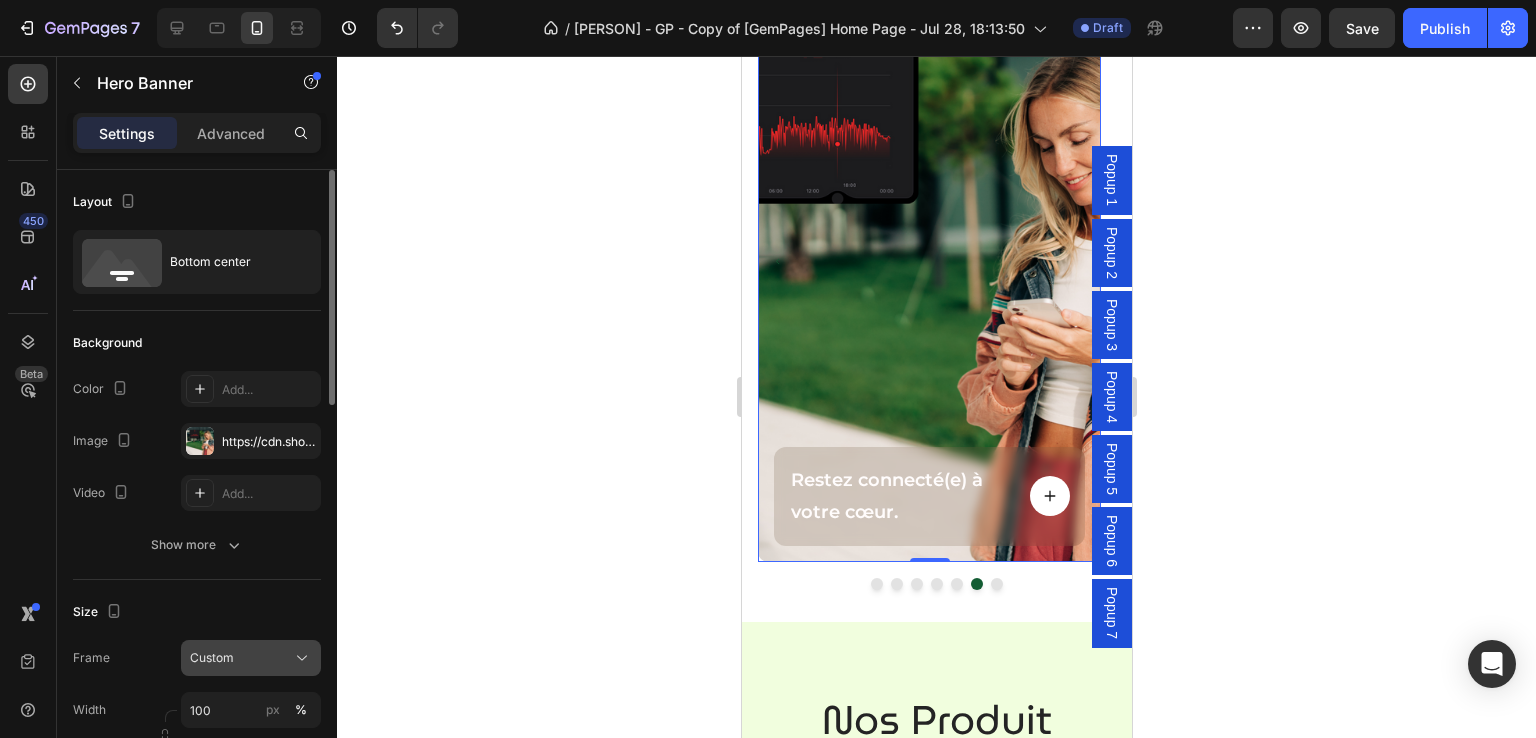 click on "Custom" 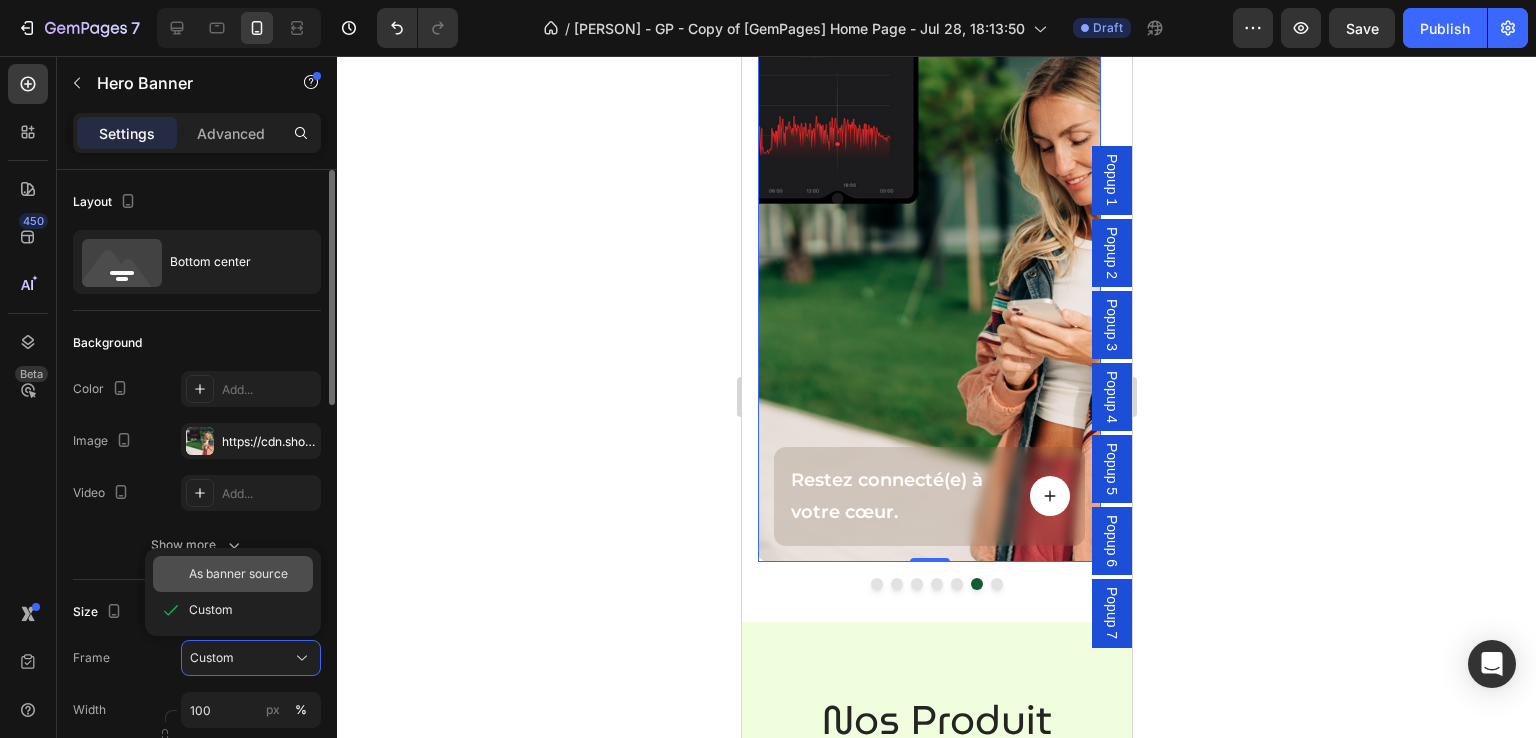 click on "As banner source" at bounding box center [238, 574] 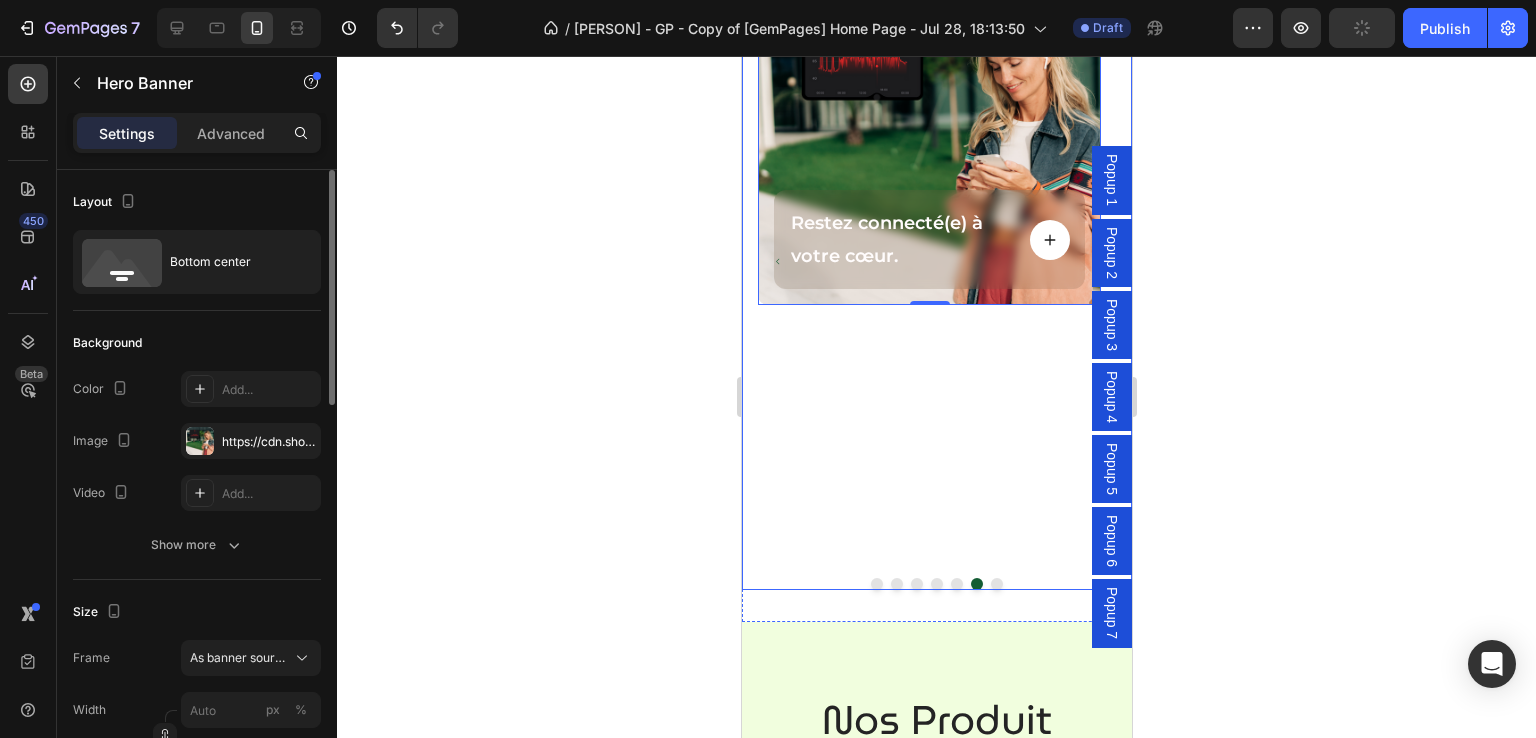 click at bounding box center (996, 584) 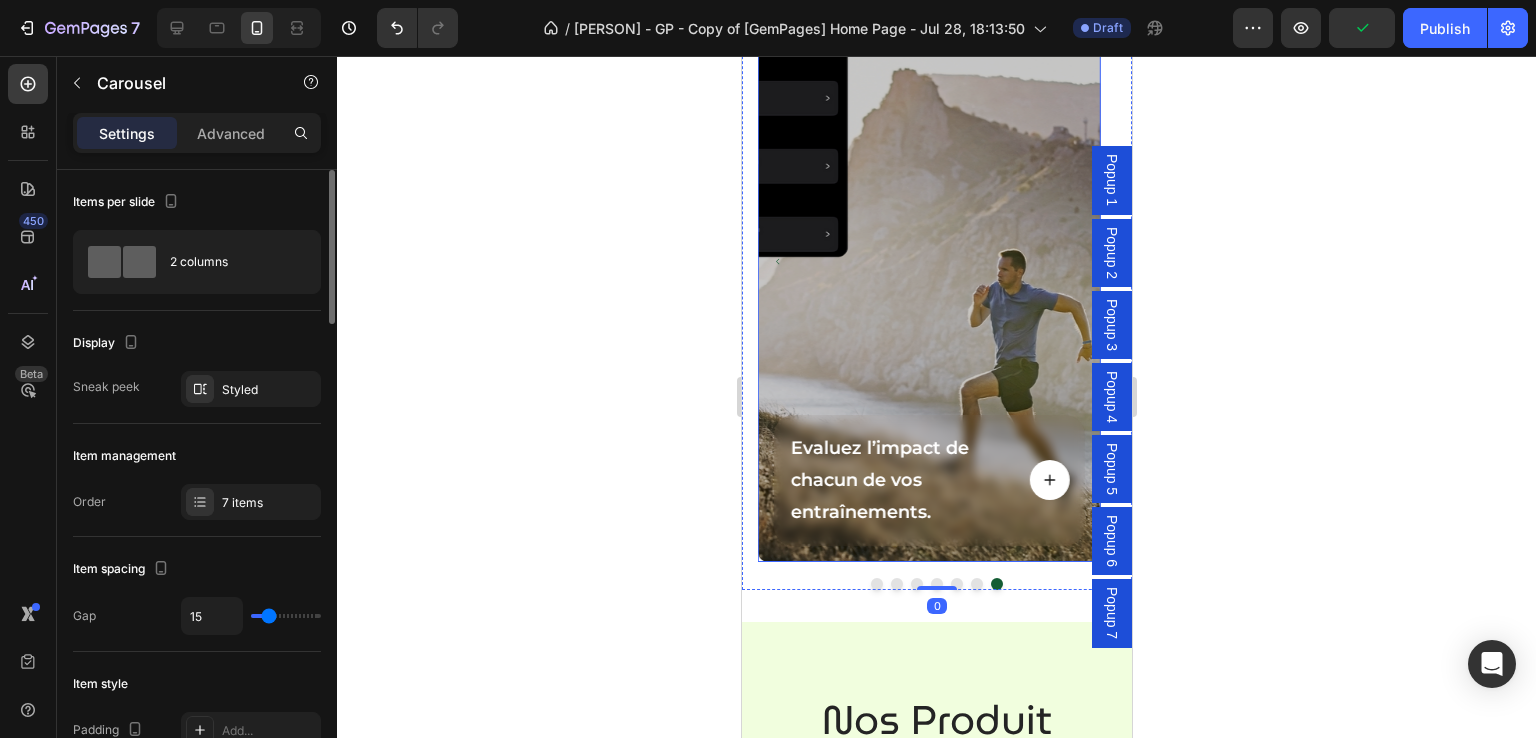 click at bounding box center (928, 262) 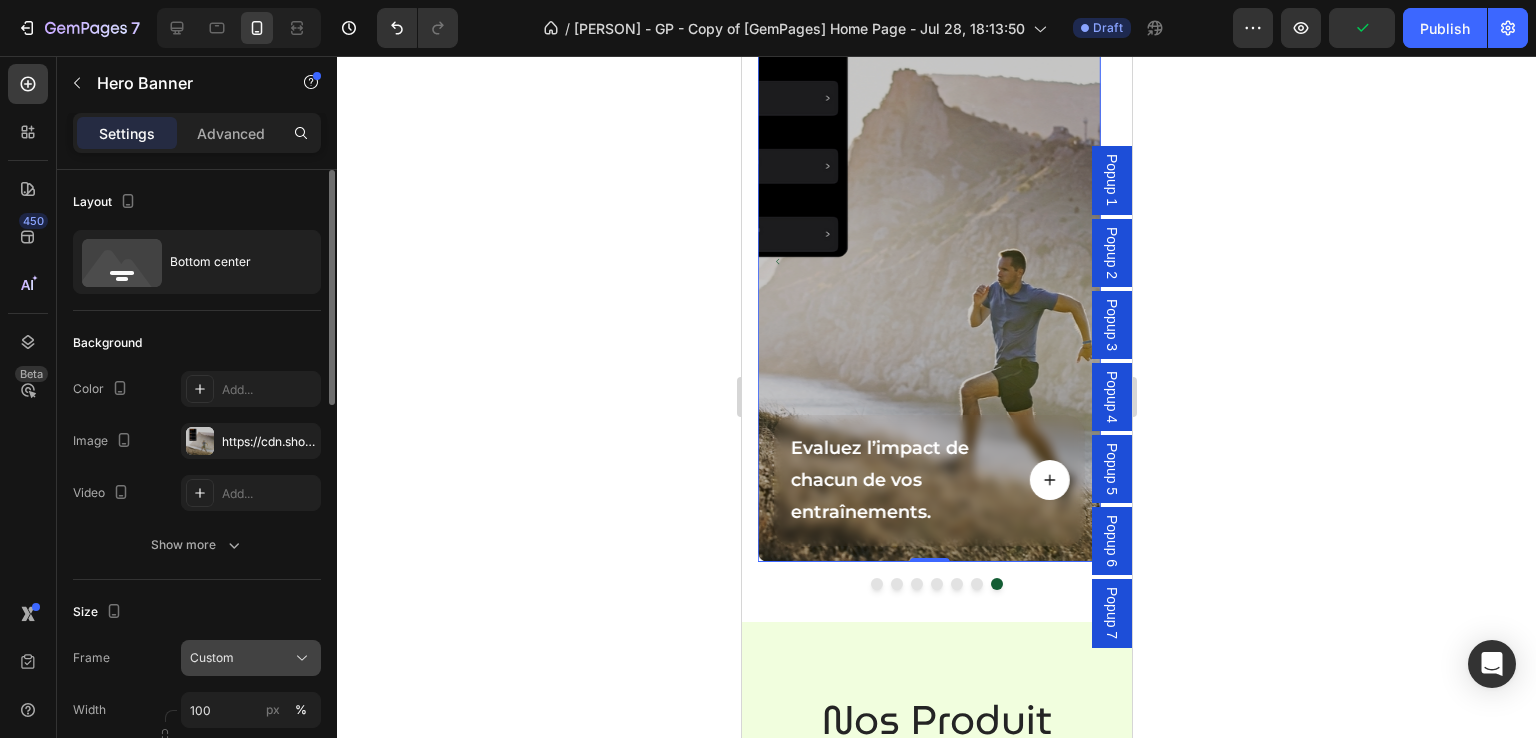 click on "Custom" 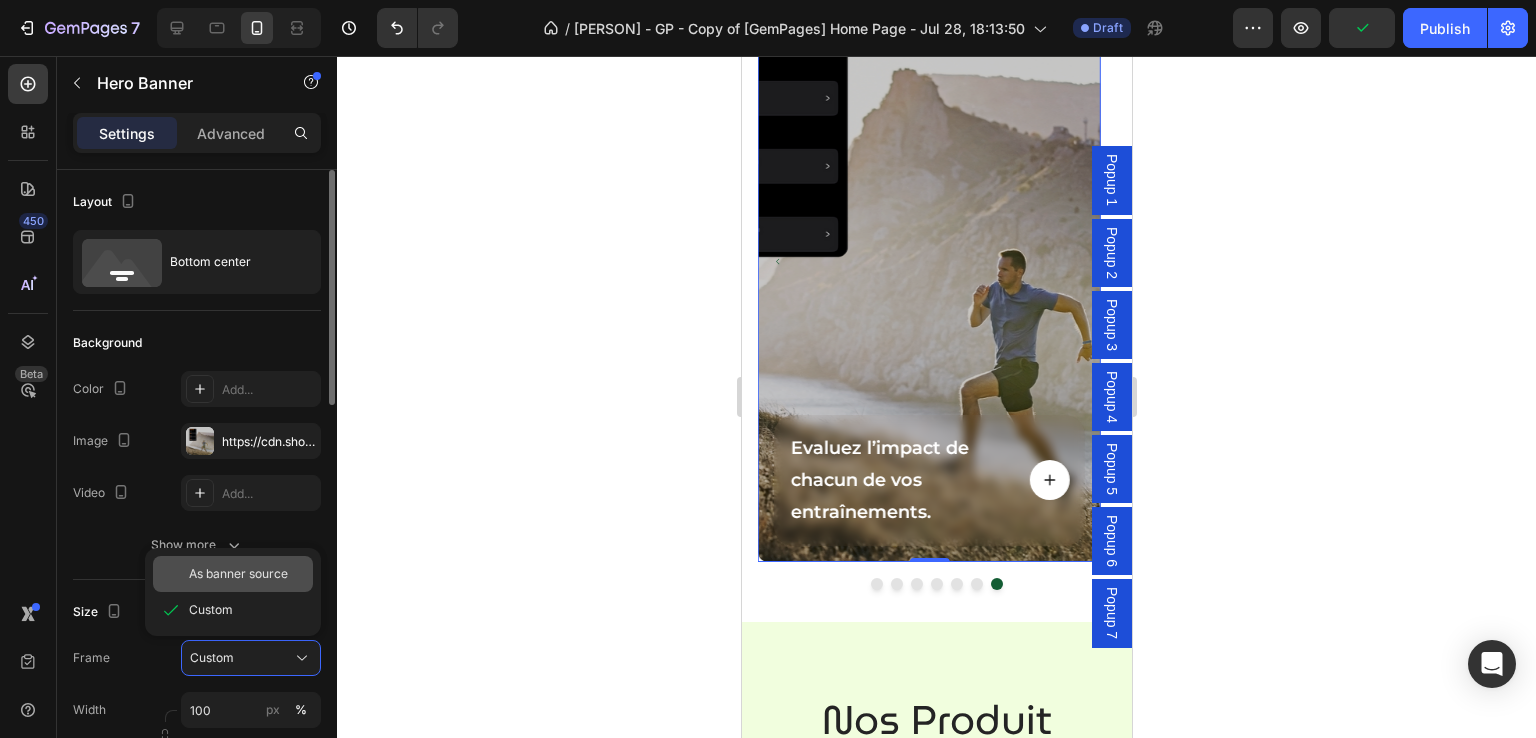 click on "As banner source" at bounding box center (238, 574) 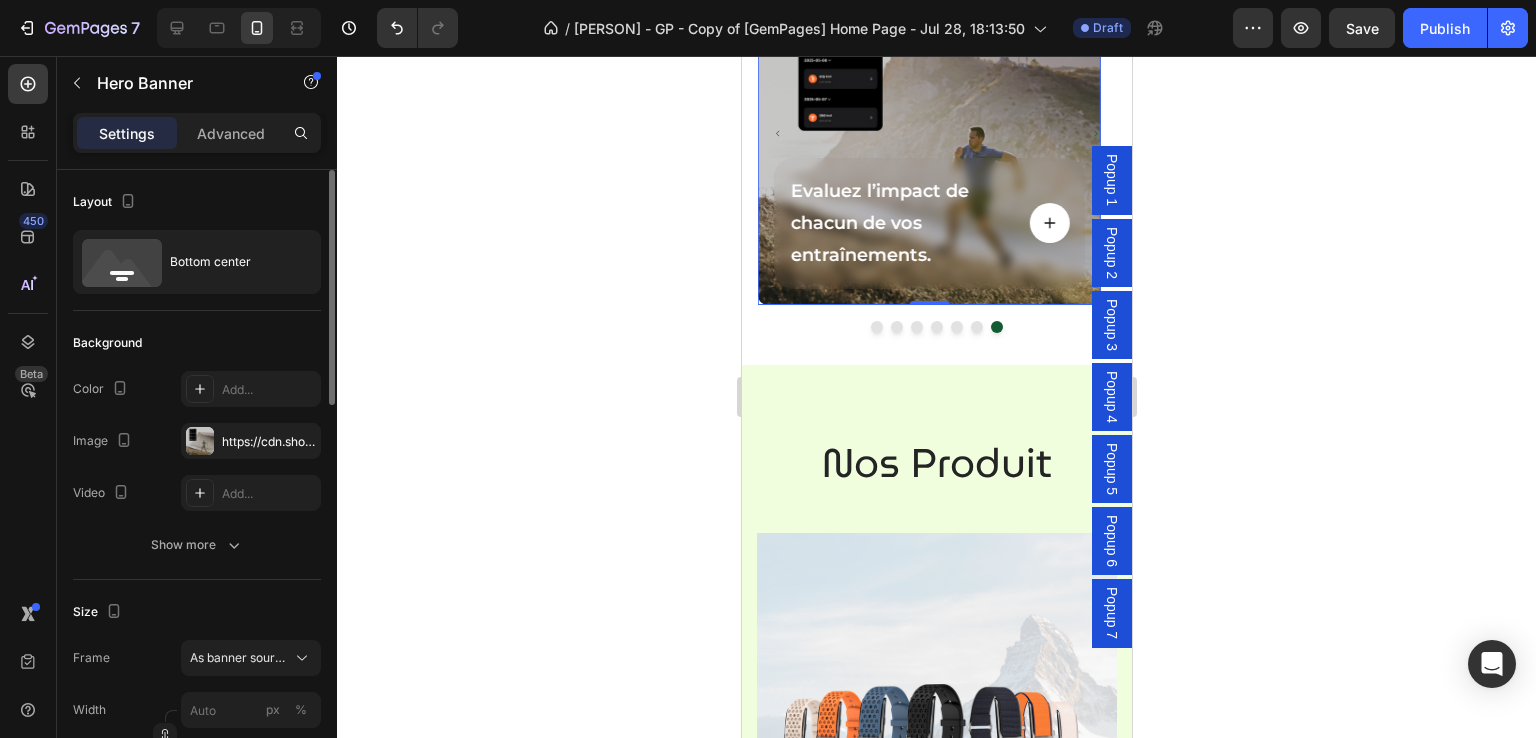 scroll, scrollTop: 1271, scrollLeft: 0, axis: vertical 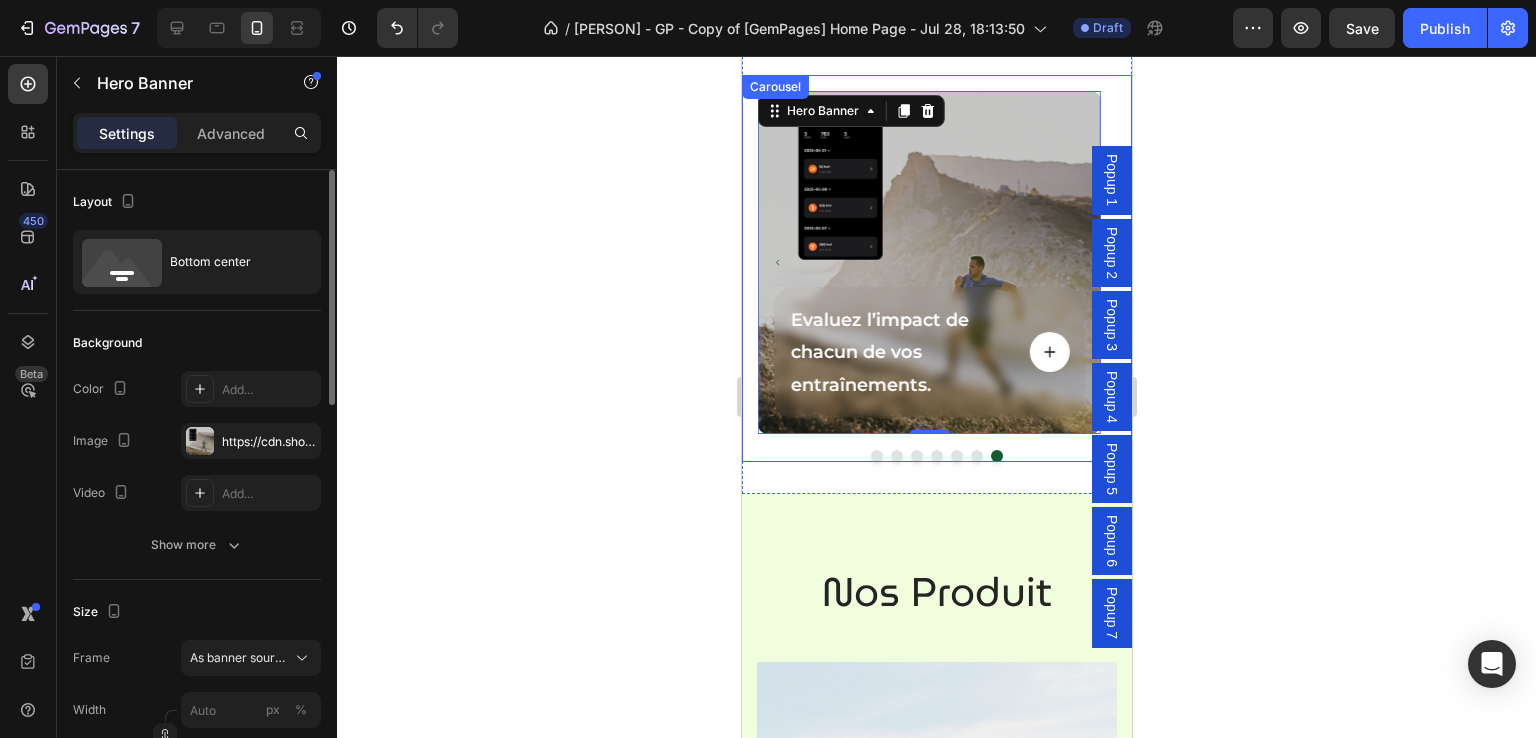 click at bounding box center (876, 456) 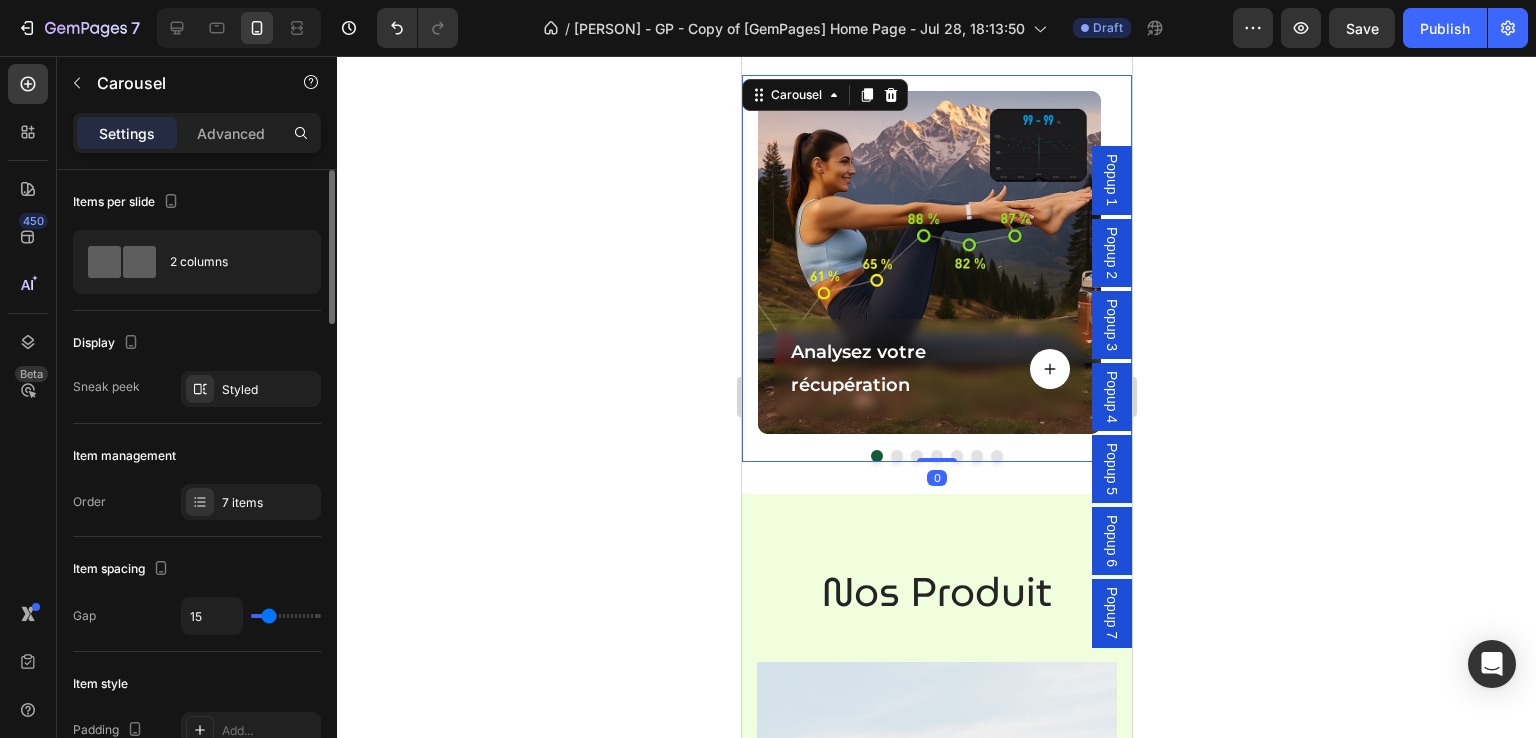 click at bounding box center (896, 456) 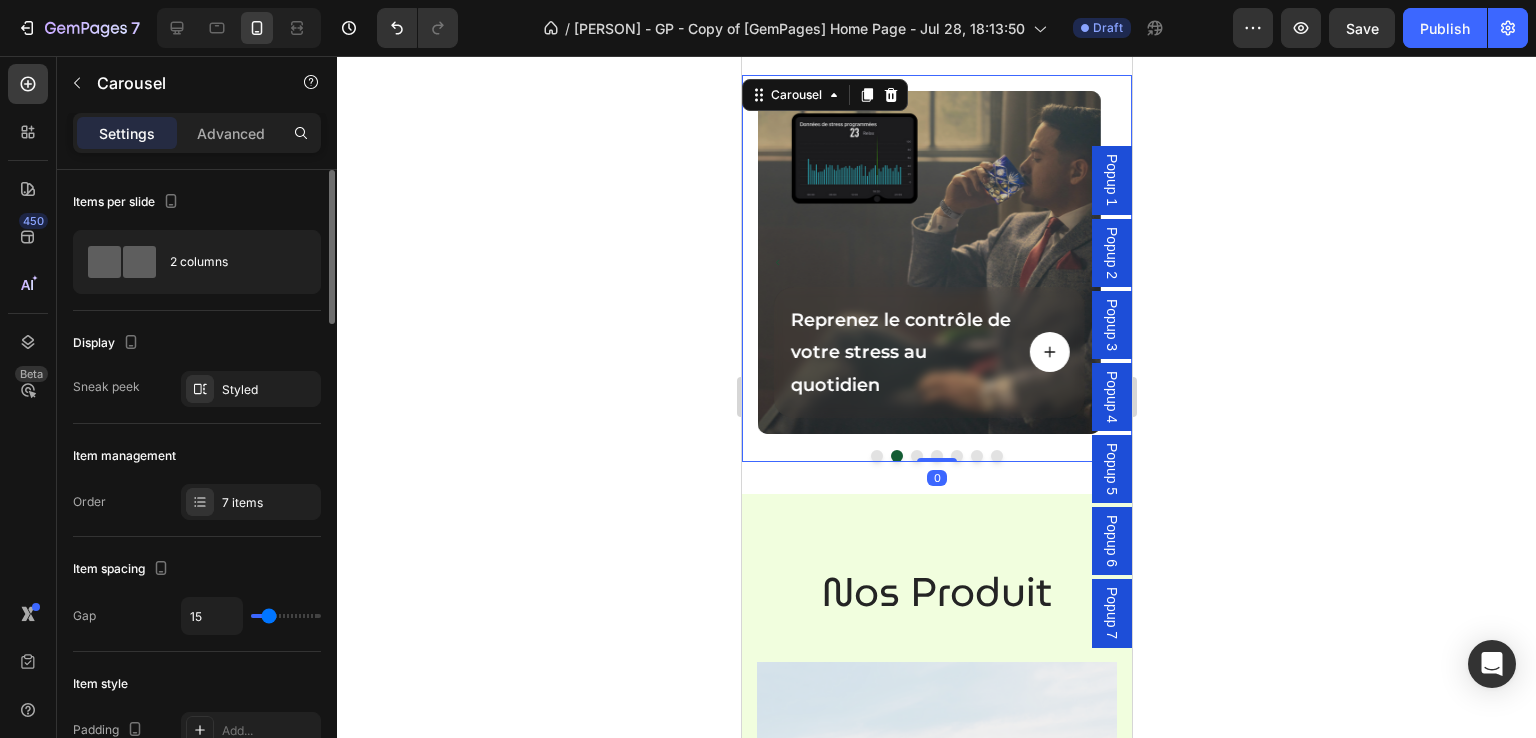 click at bounding box center [916, 456] 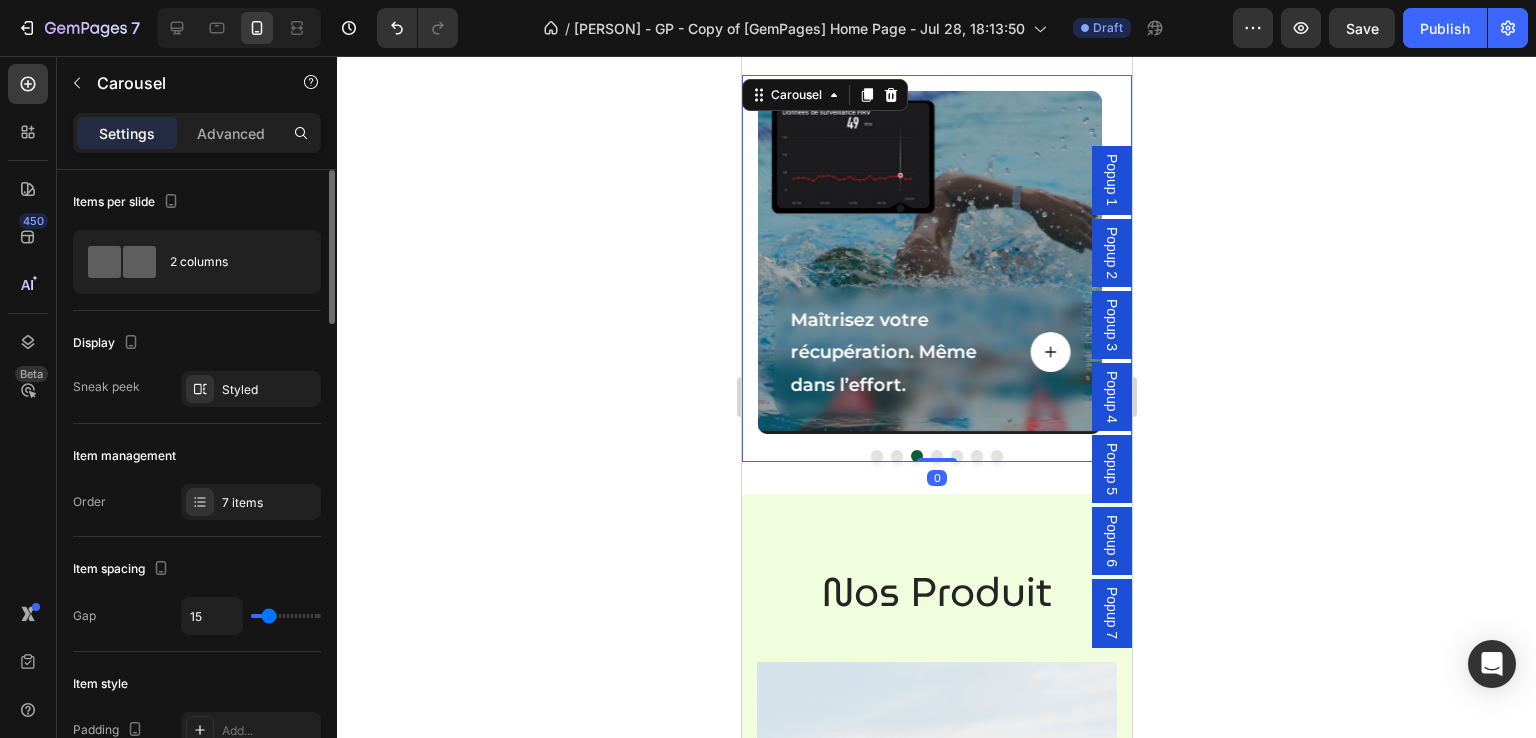 click at bounding box center [936, 456] 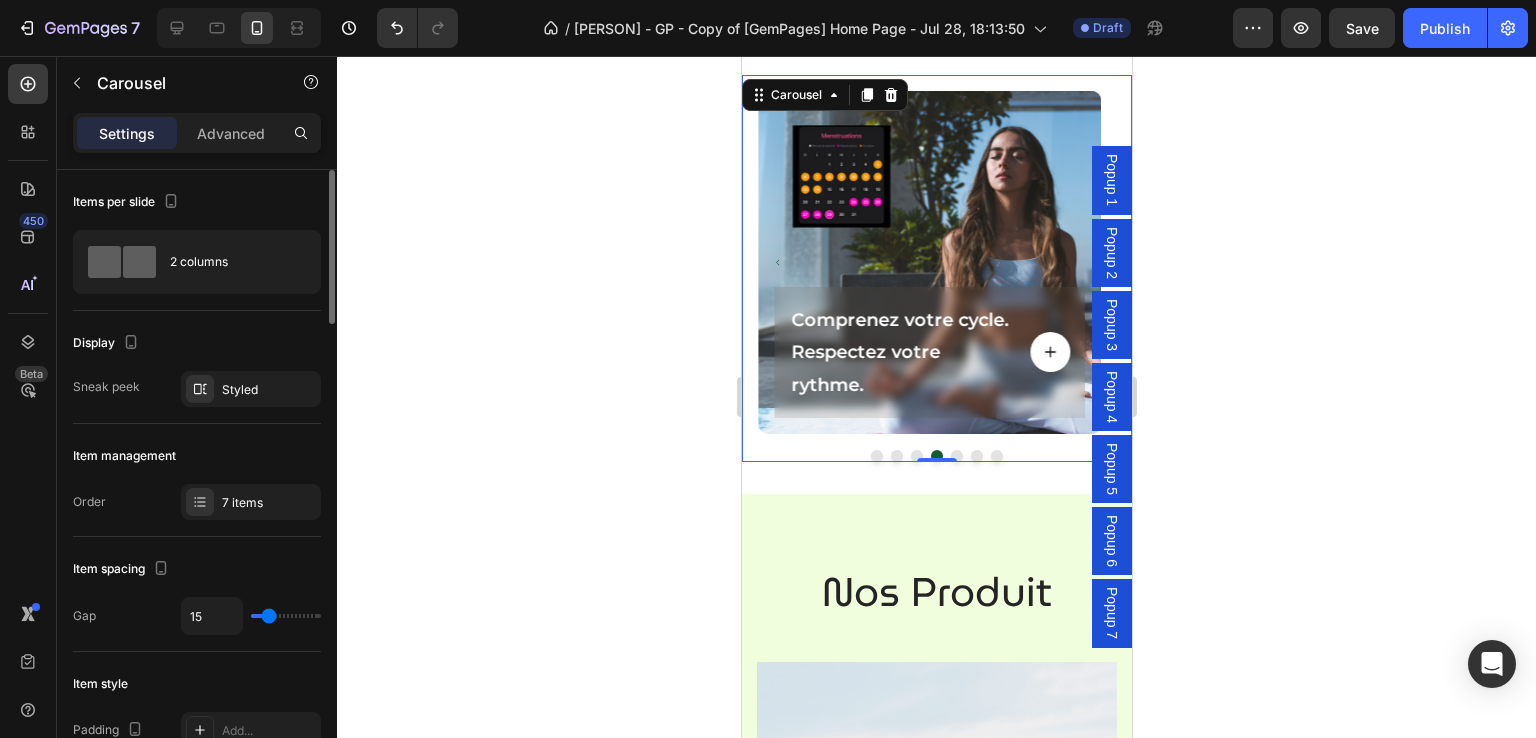 click at bounding box center (956, 456) 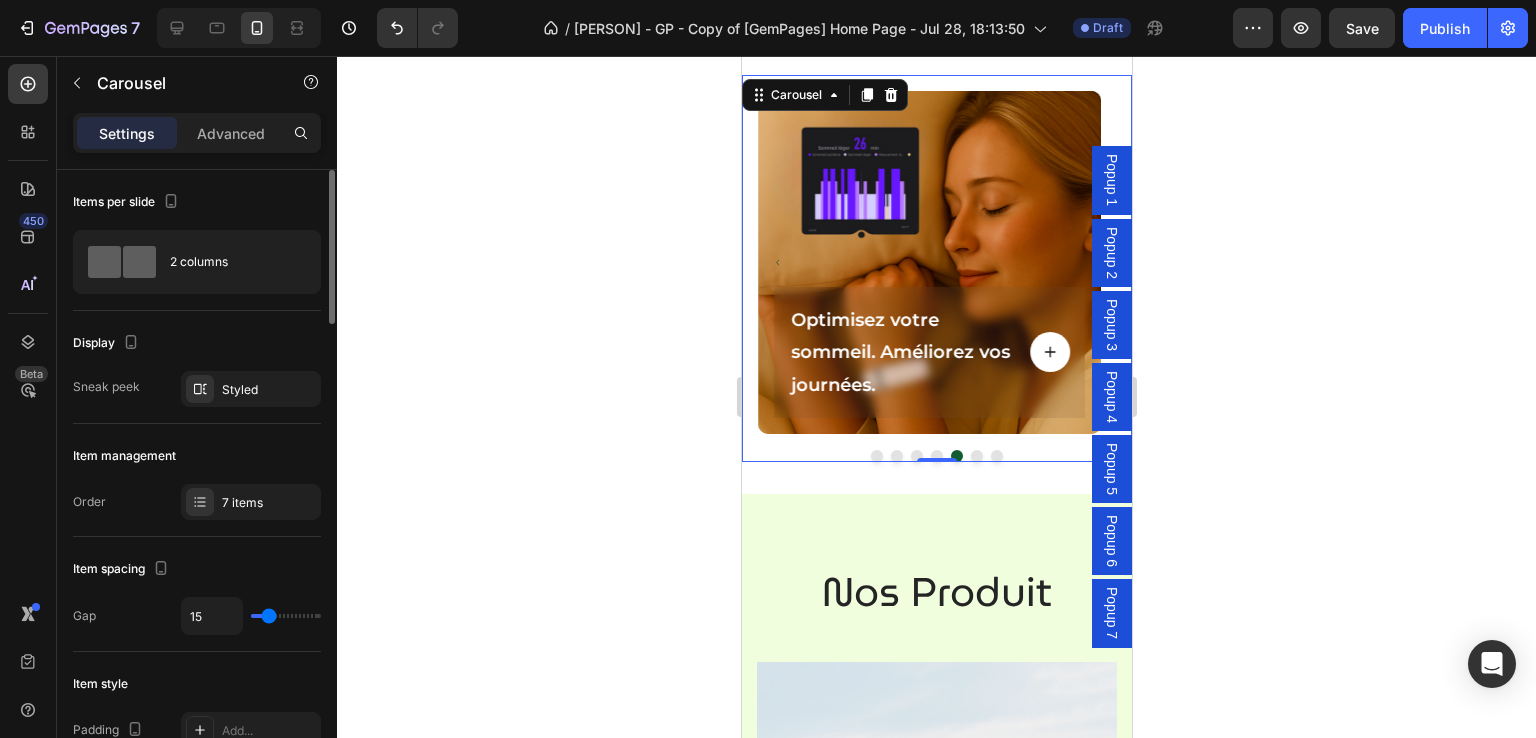 click at bounding box center (976, 456) 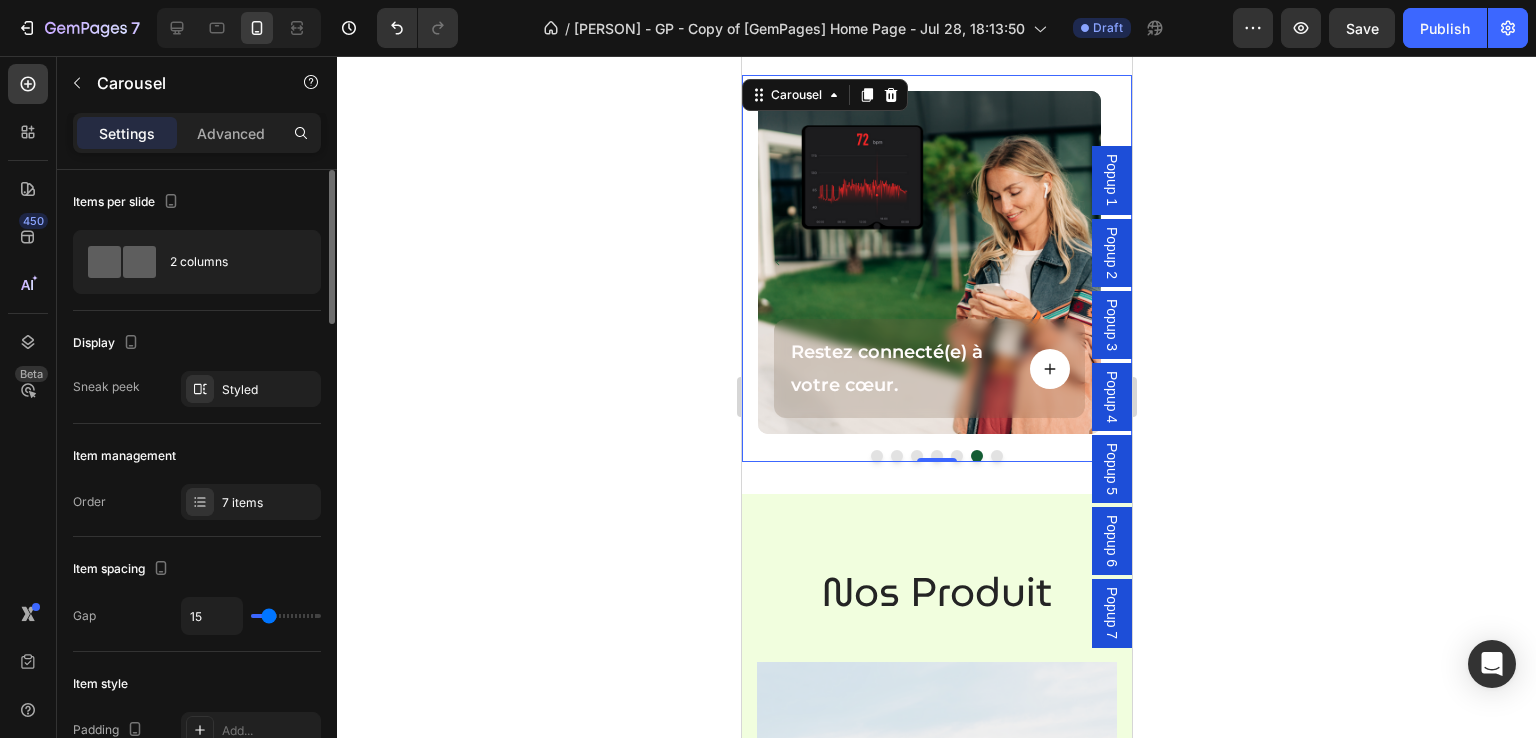 click at bounding box center (996, 456) 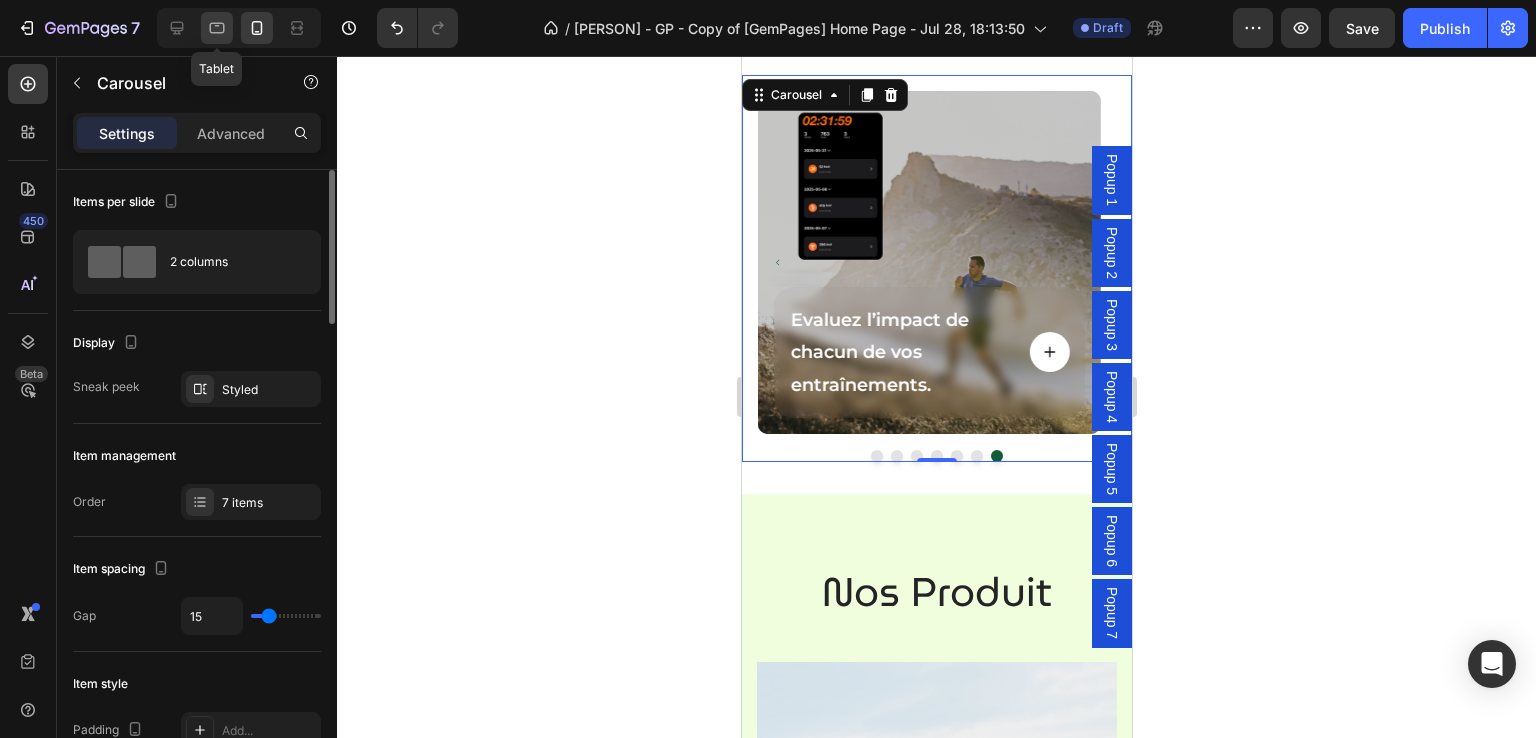 click 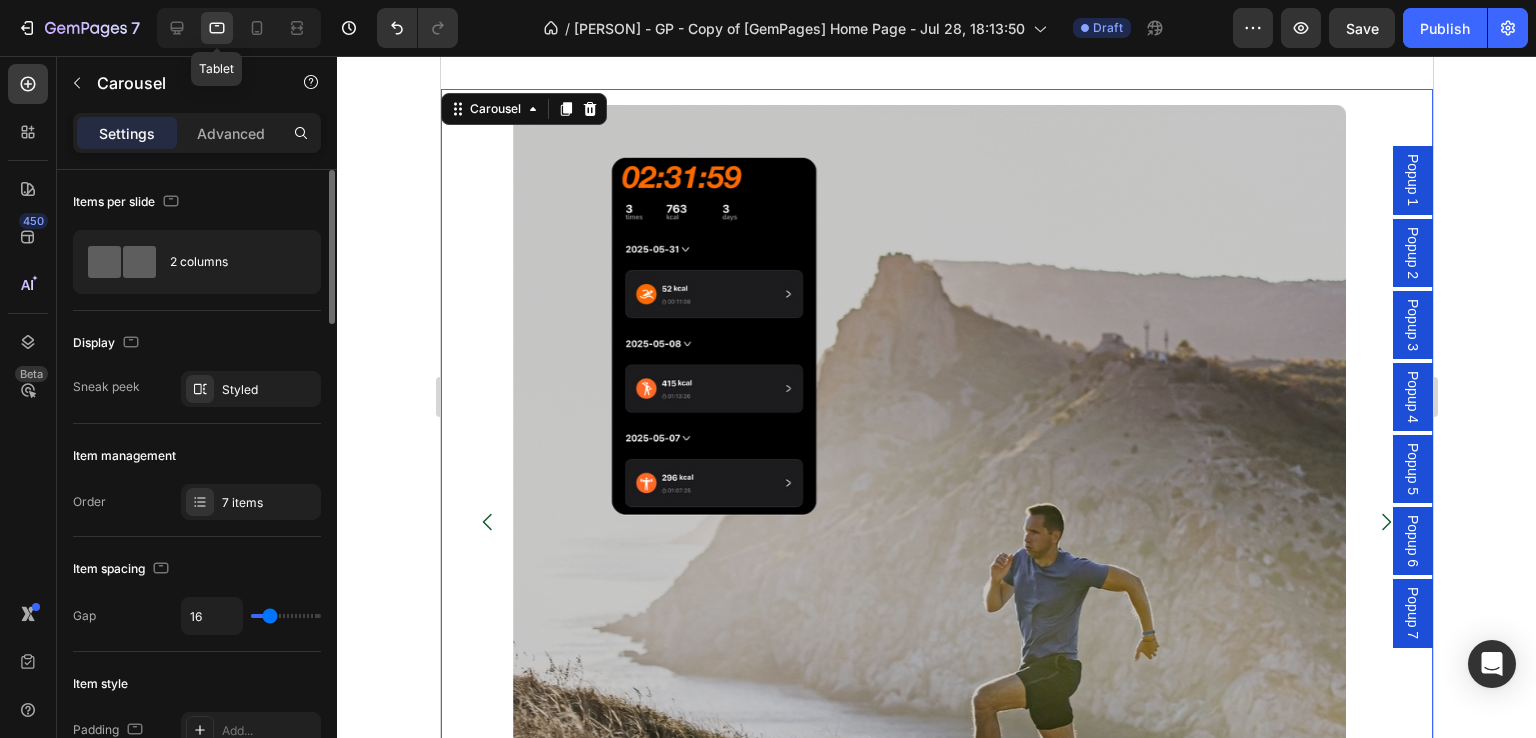 scroll, scrollTop: 1112, scrollLeft: 0, axis: vertical 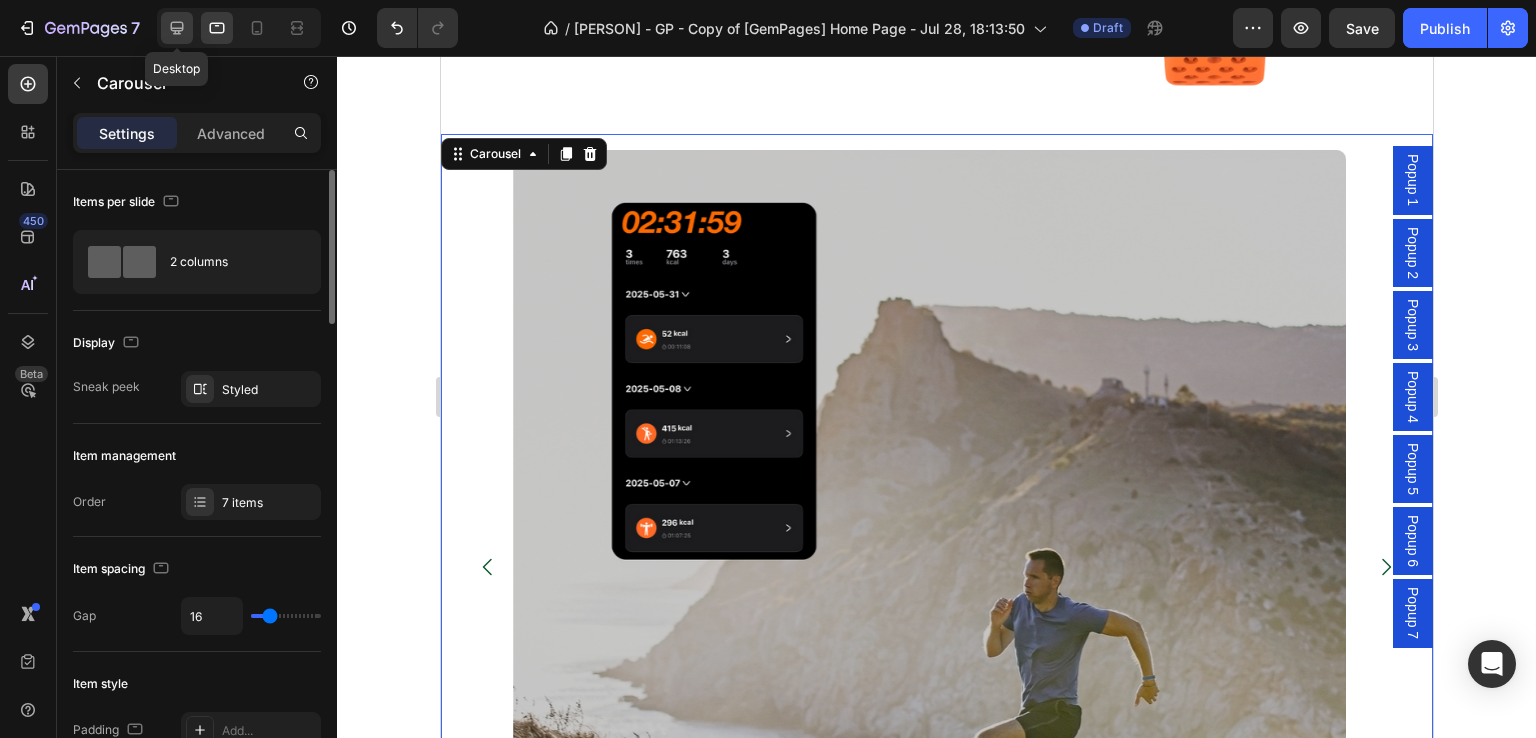 click 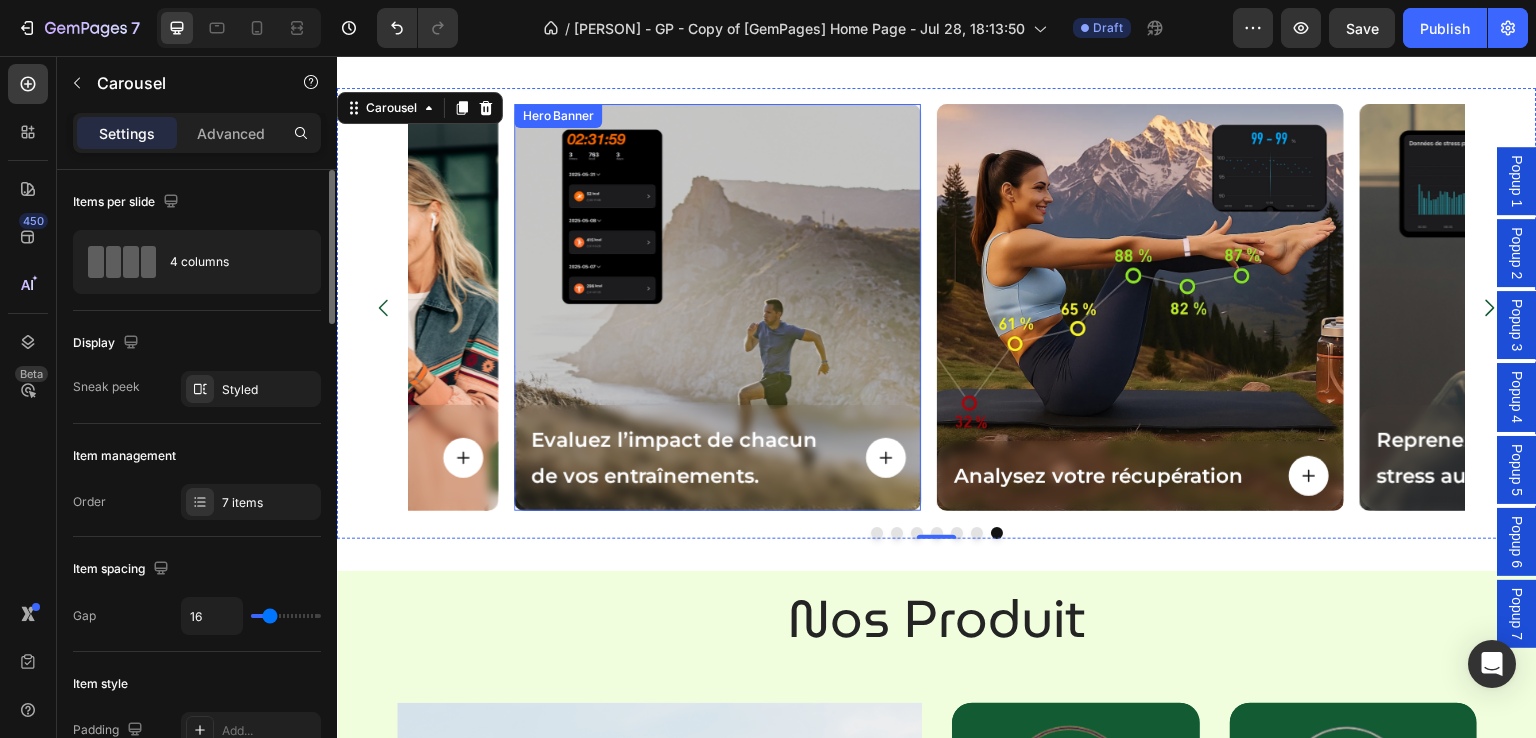 scroll, scrollTop: 1074, scrollLeft: 0, axis: vertical 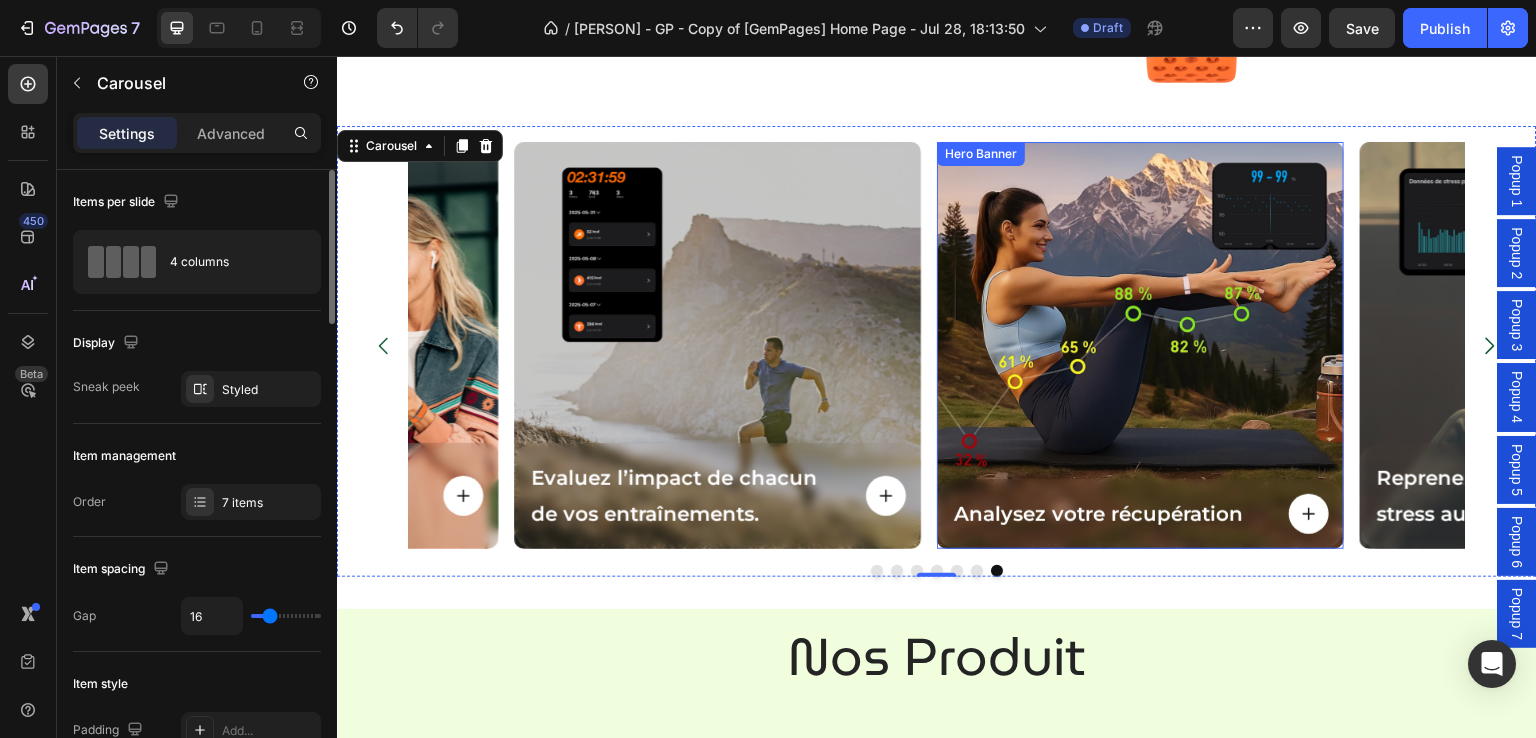 click at bounding box center [1140, 345] 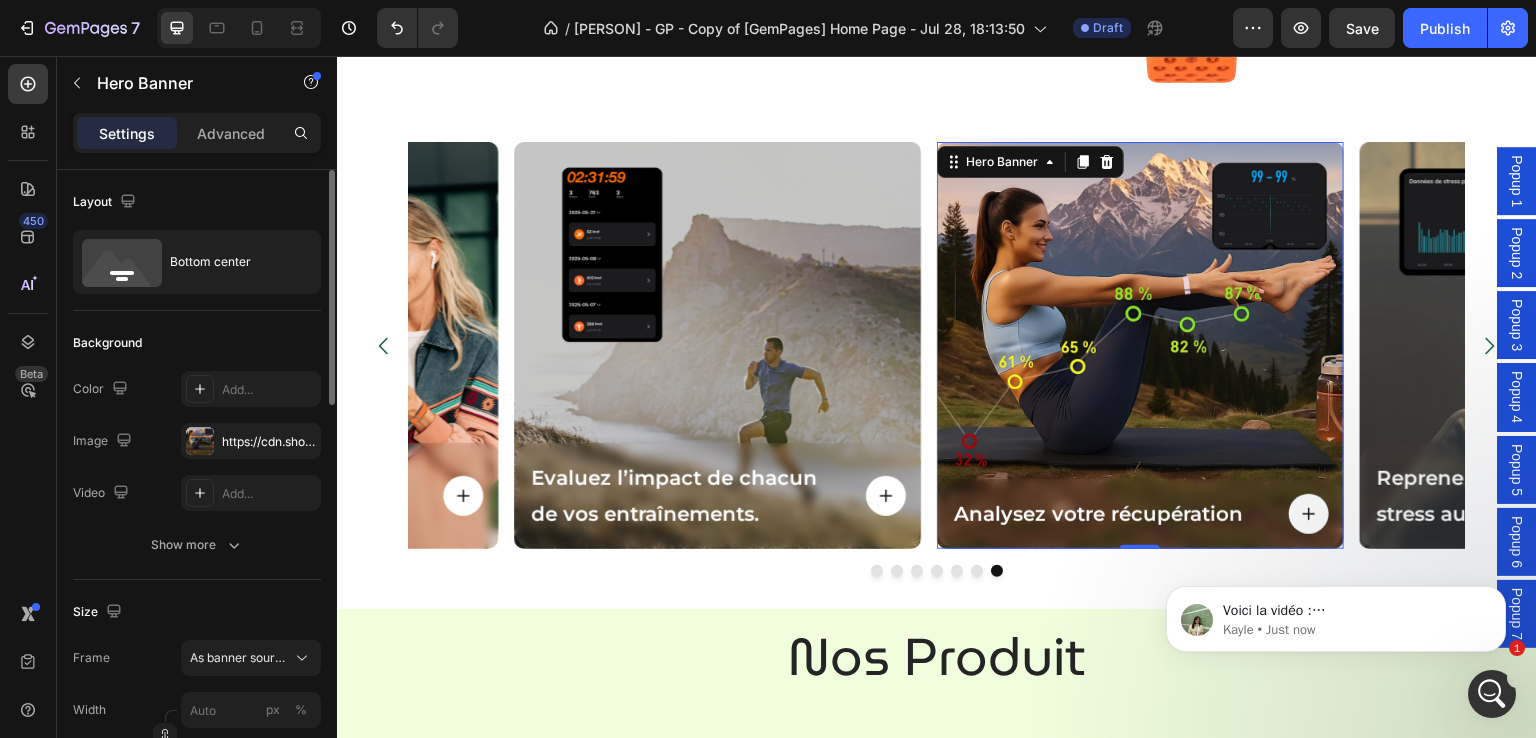 scroll, scrollTop: 0, scrollLeft: 0, axis: both 